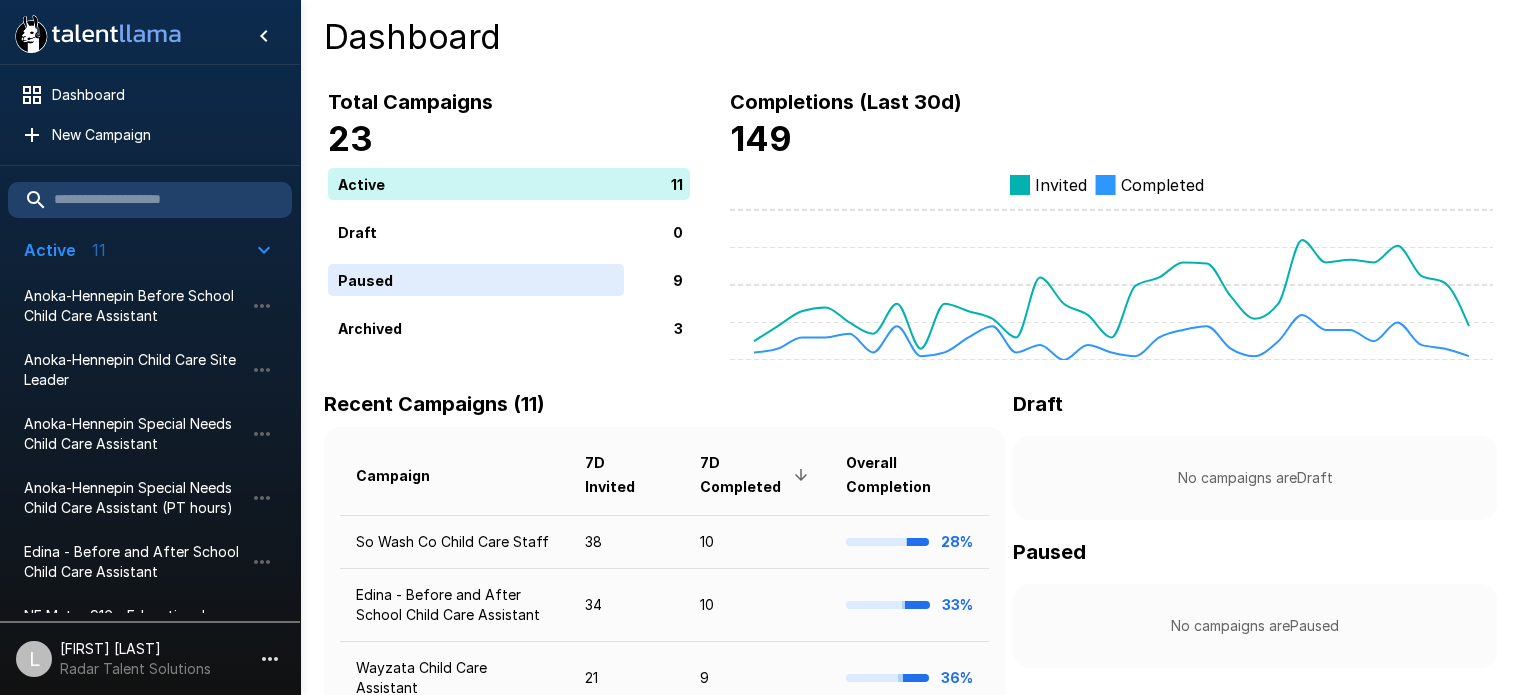 scroll, scrollTop: 0, scrollLeft: 0, axis: both 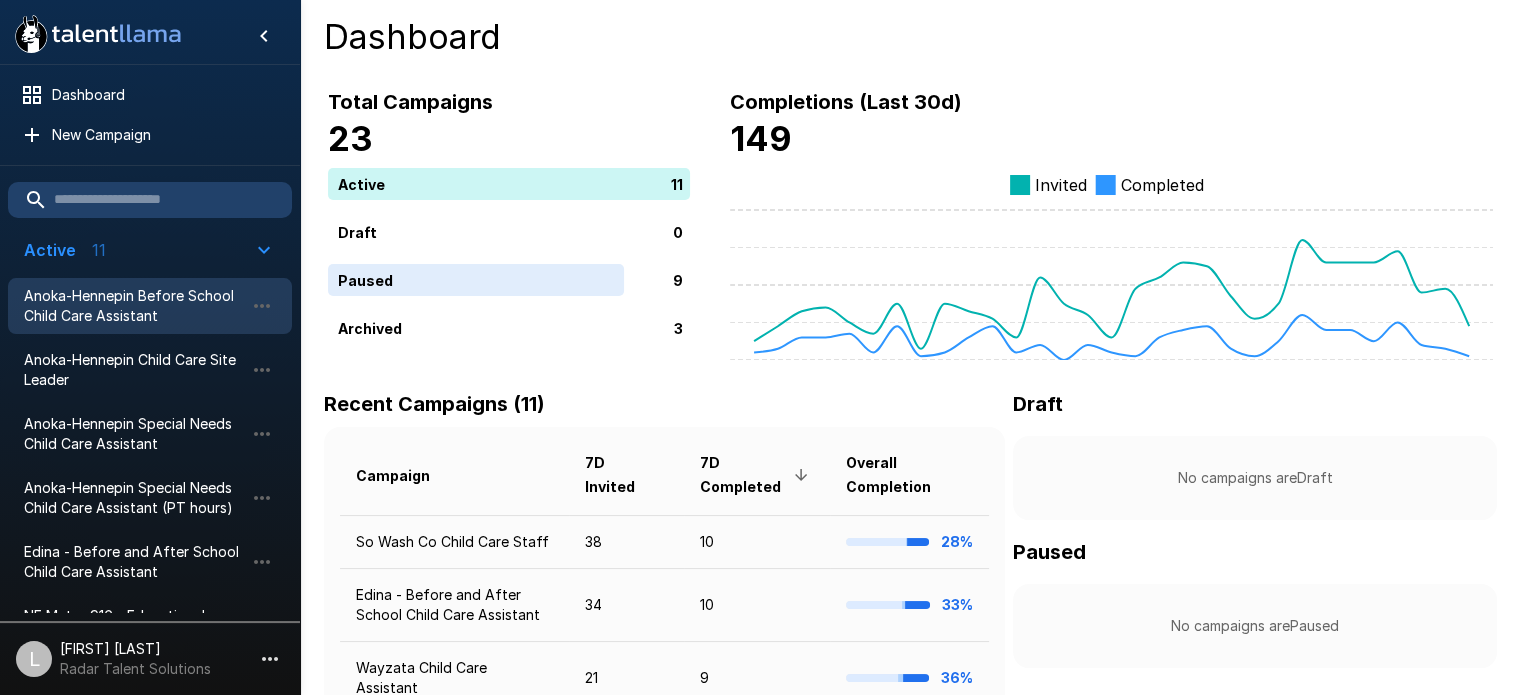 click on "Anoka-Hennepin Before School Child Care Assistant" at bounding box center (134, 306) 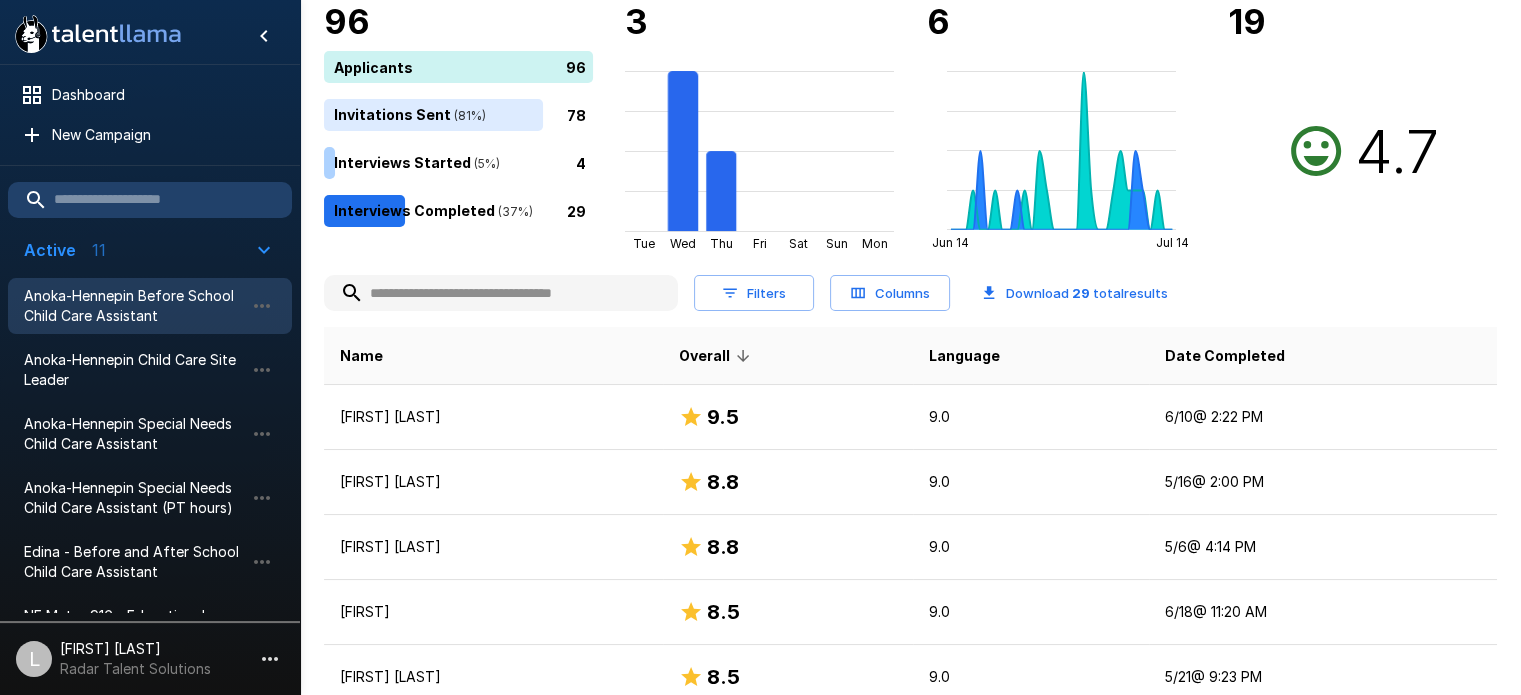 scroll, scrollTop: 200, scrollLeft: 0, axis: vertical 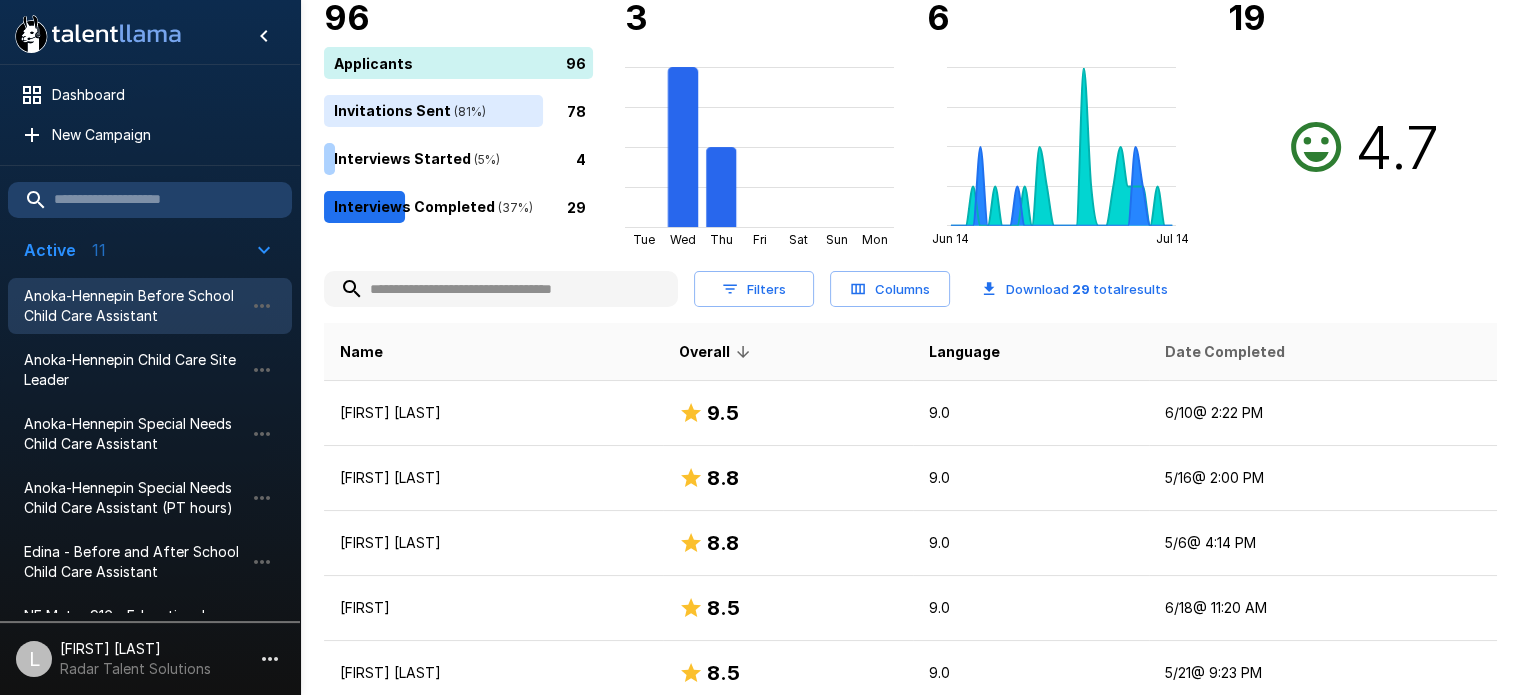 click on "Date Completed" at bounding box center [1225, 352] 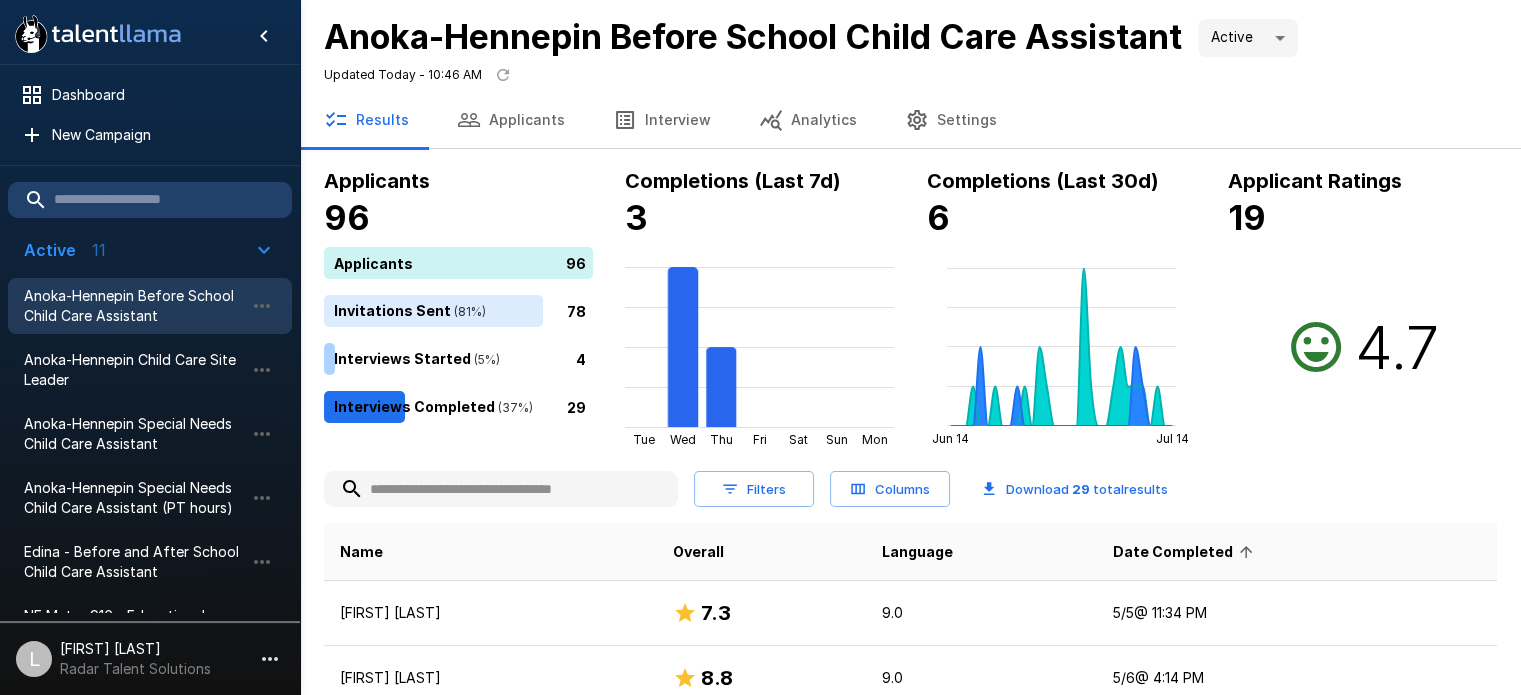 click on "Date Completed" at bounding box center (1186, 552) 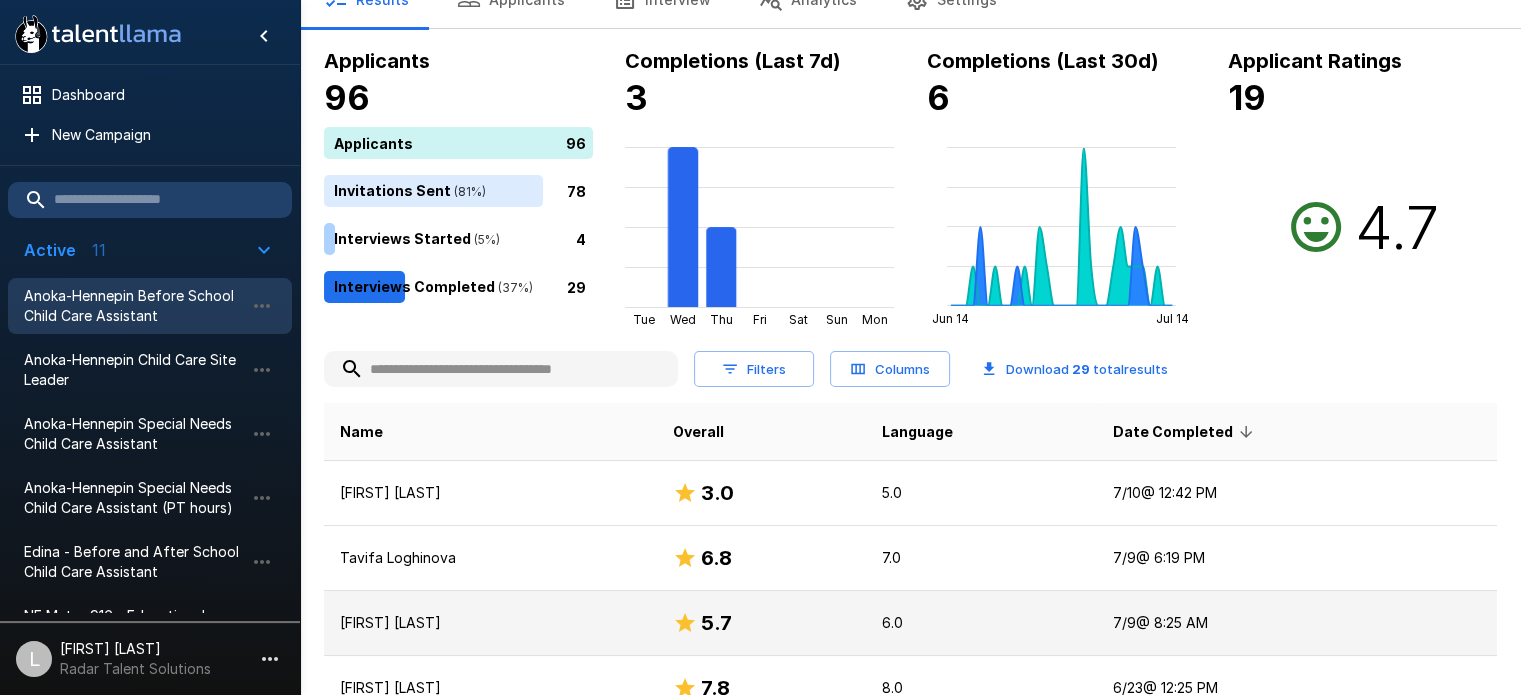 scroll, scrollTop: 400, scrollLeft: 0, axis: vertical 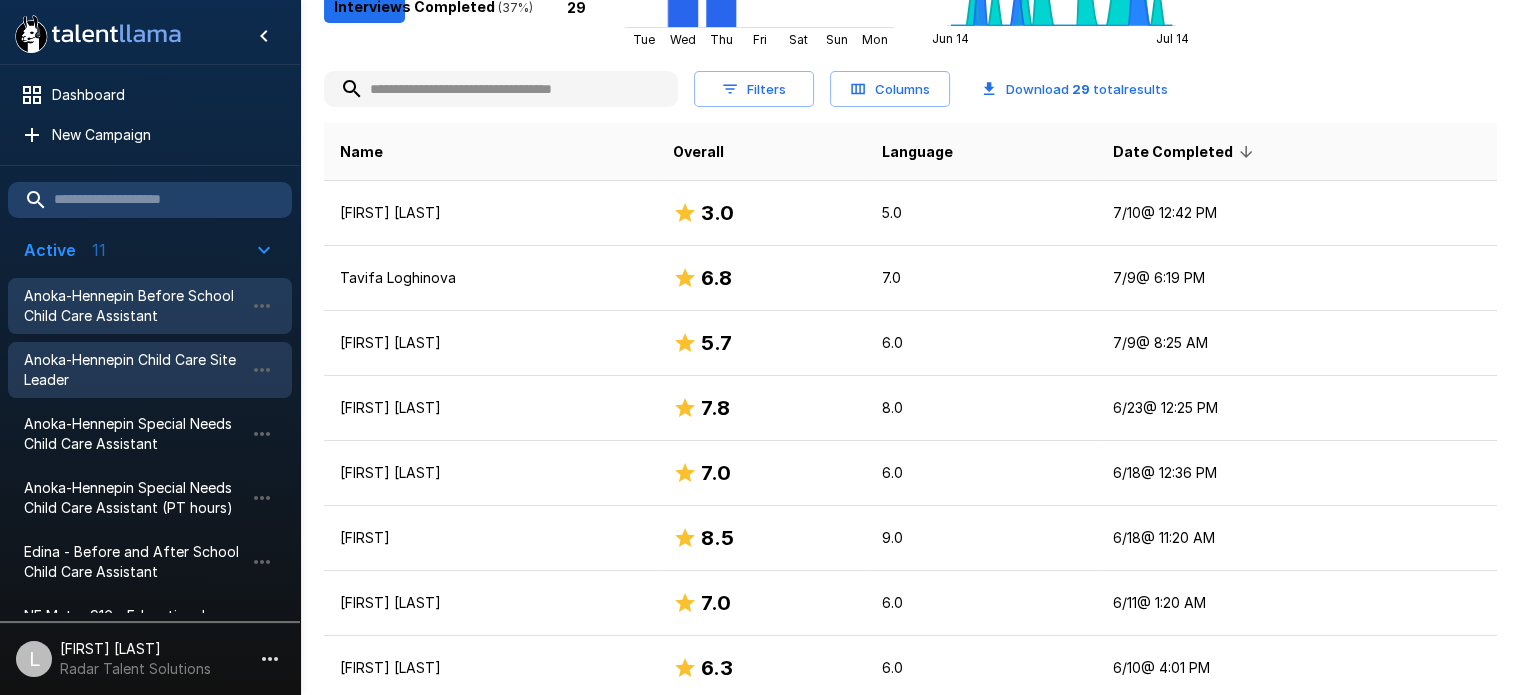 click on "Anoka-Hennepin Child Care Site Leader" at bounding box center [134, 370] 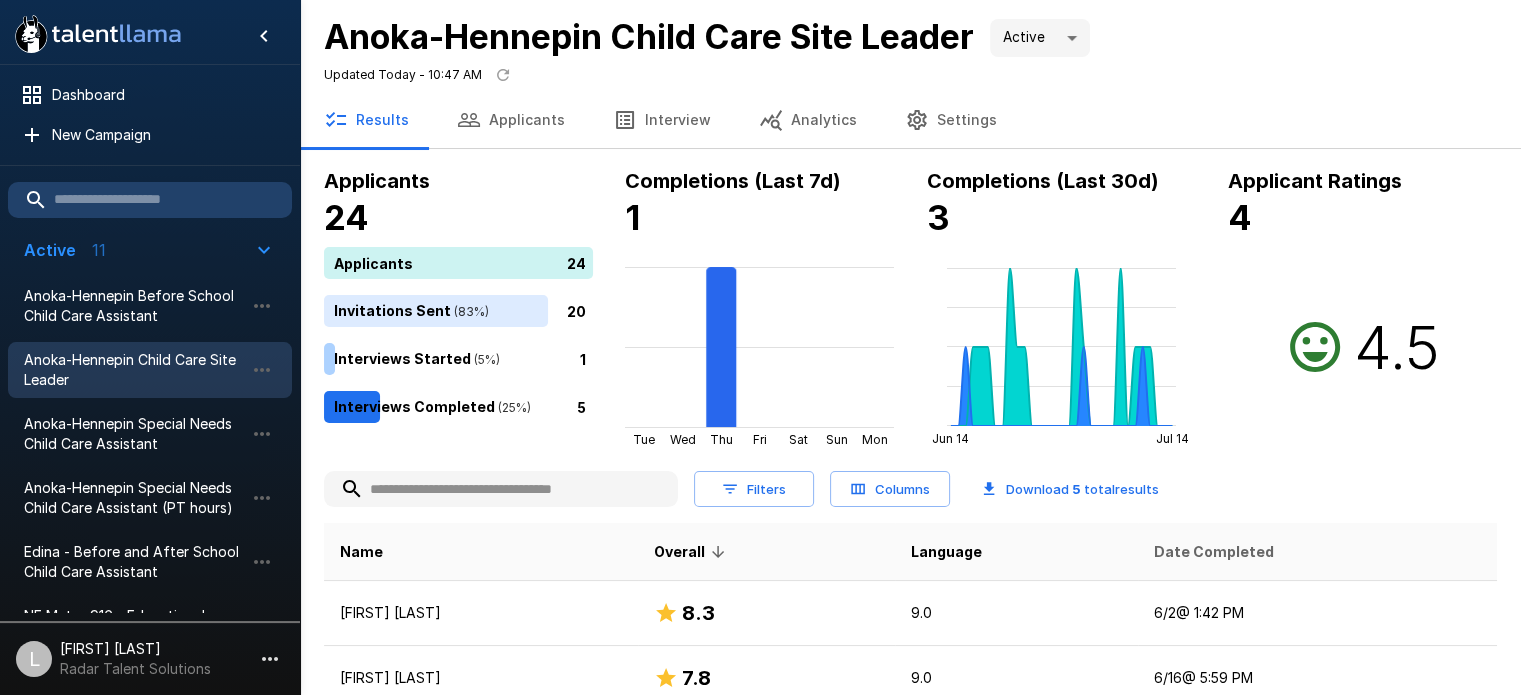 click on "Date Completed" at bounding box center [1214, 552] 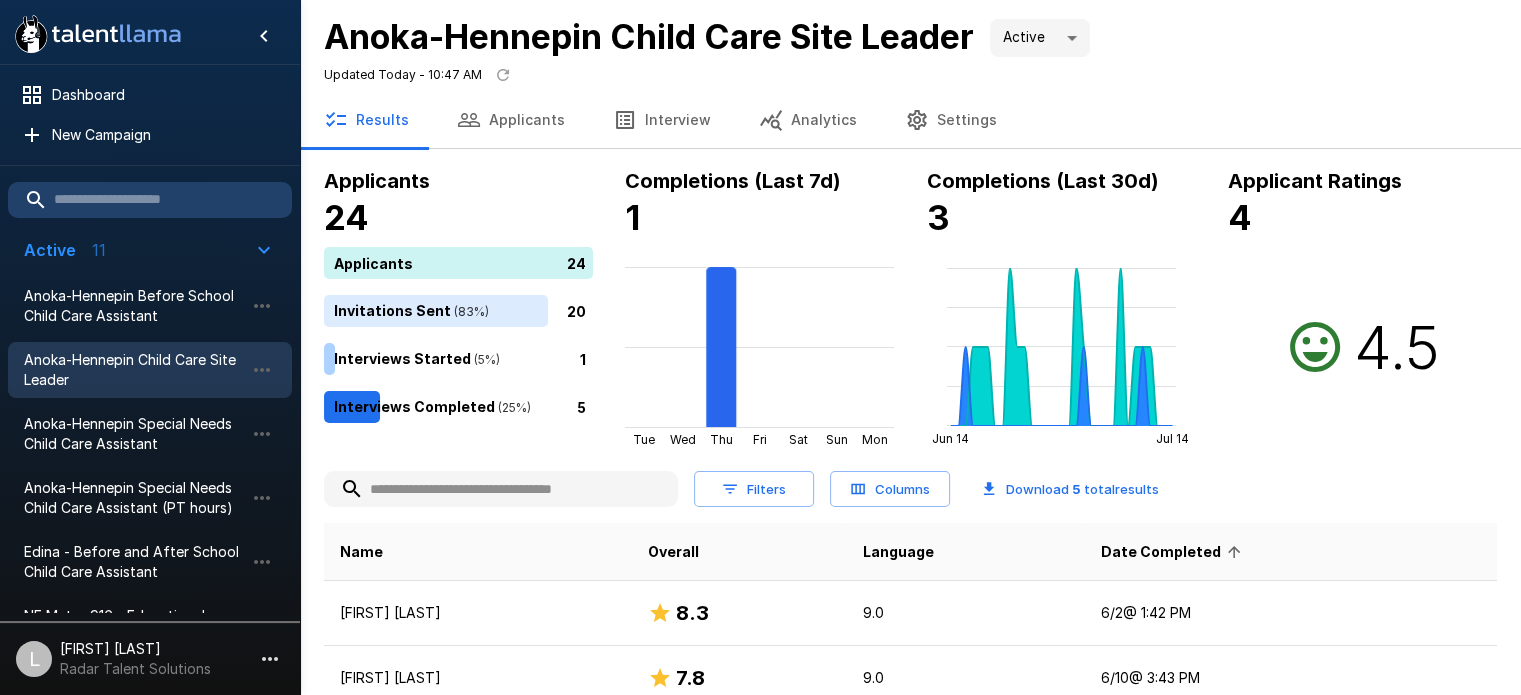 click on "Date Completed" at bounding box center (1174, 552) 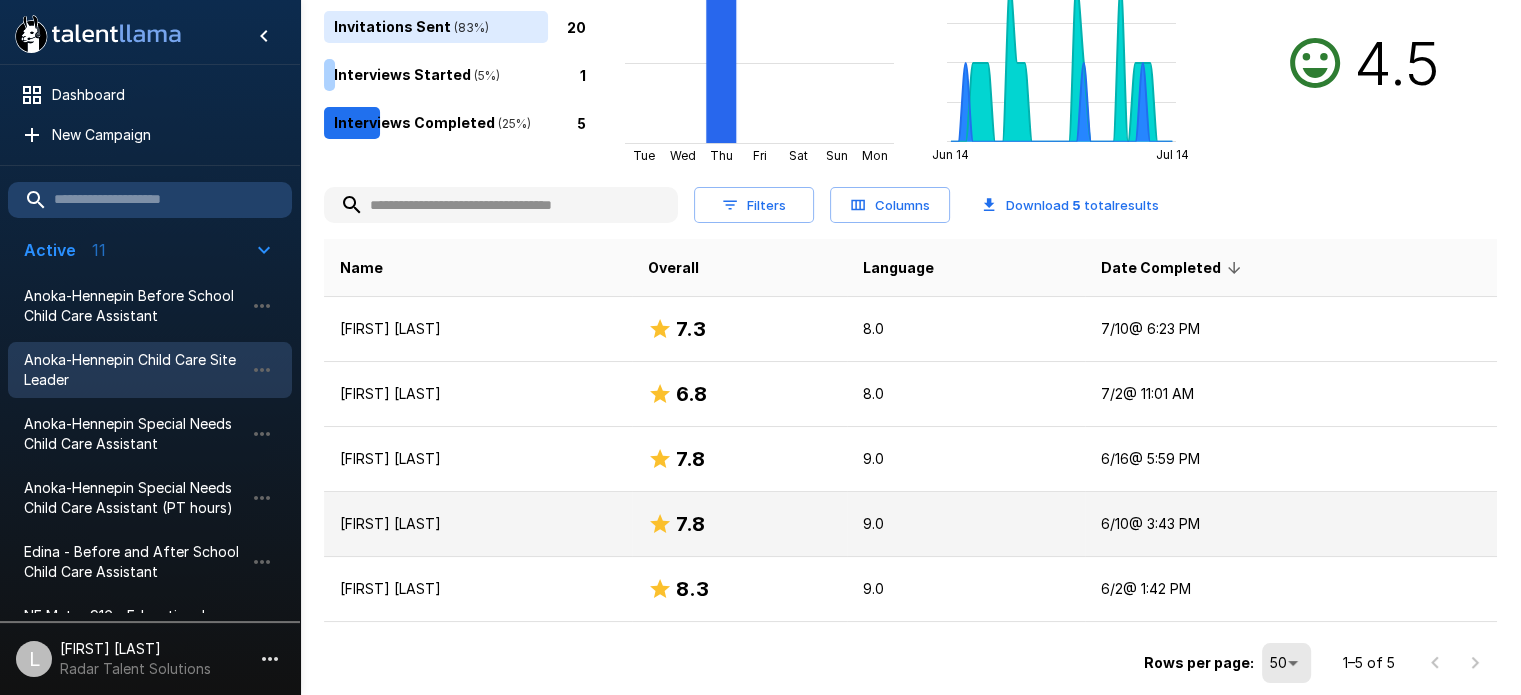 scroll, scrollTop: 300, scrollLeft: 0, axis: vertical 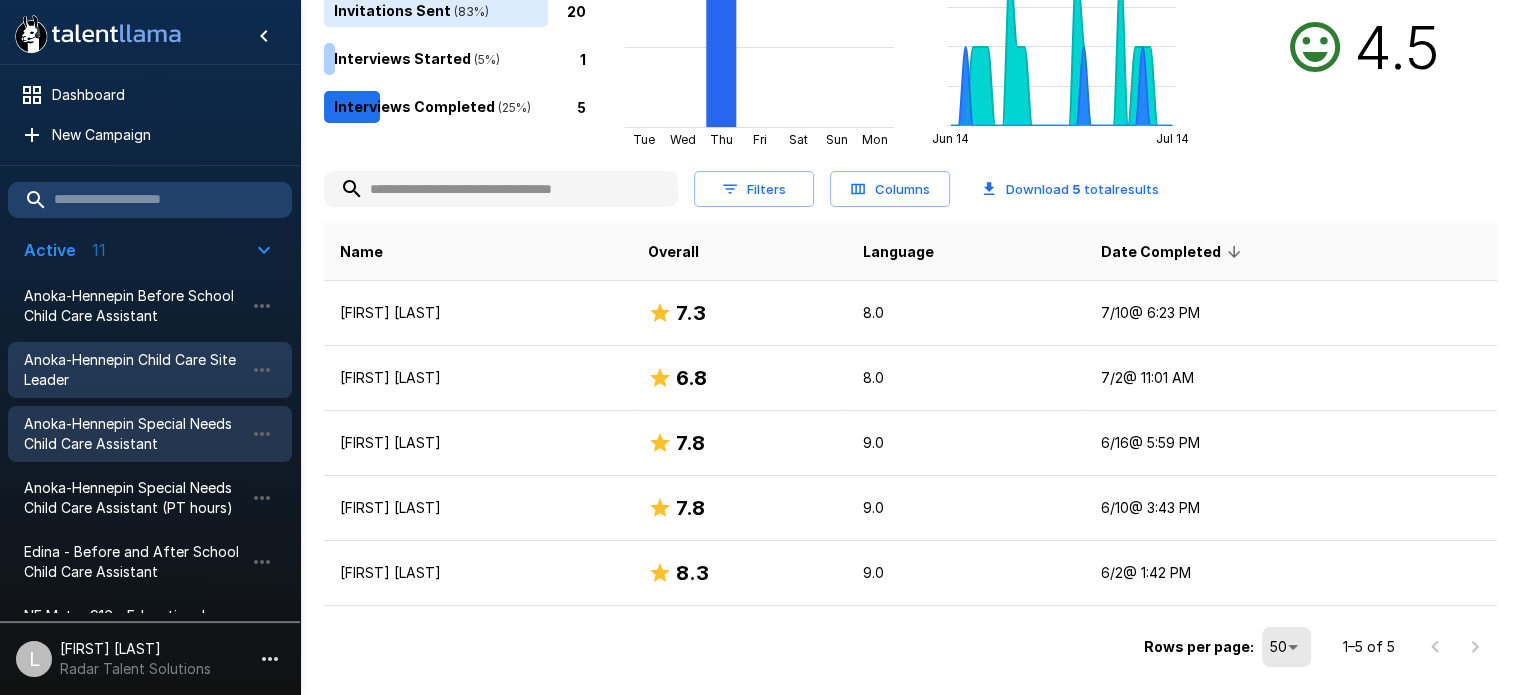 click on "Anoka-Hennepin Special Needs Child Care Assistant" at bounding box center (134, 434) 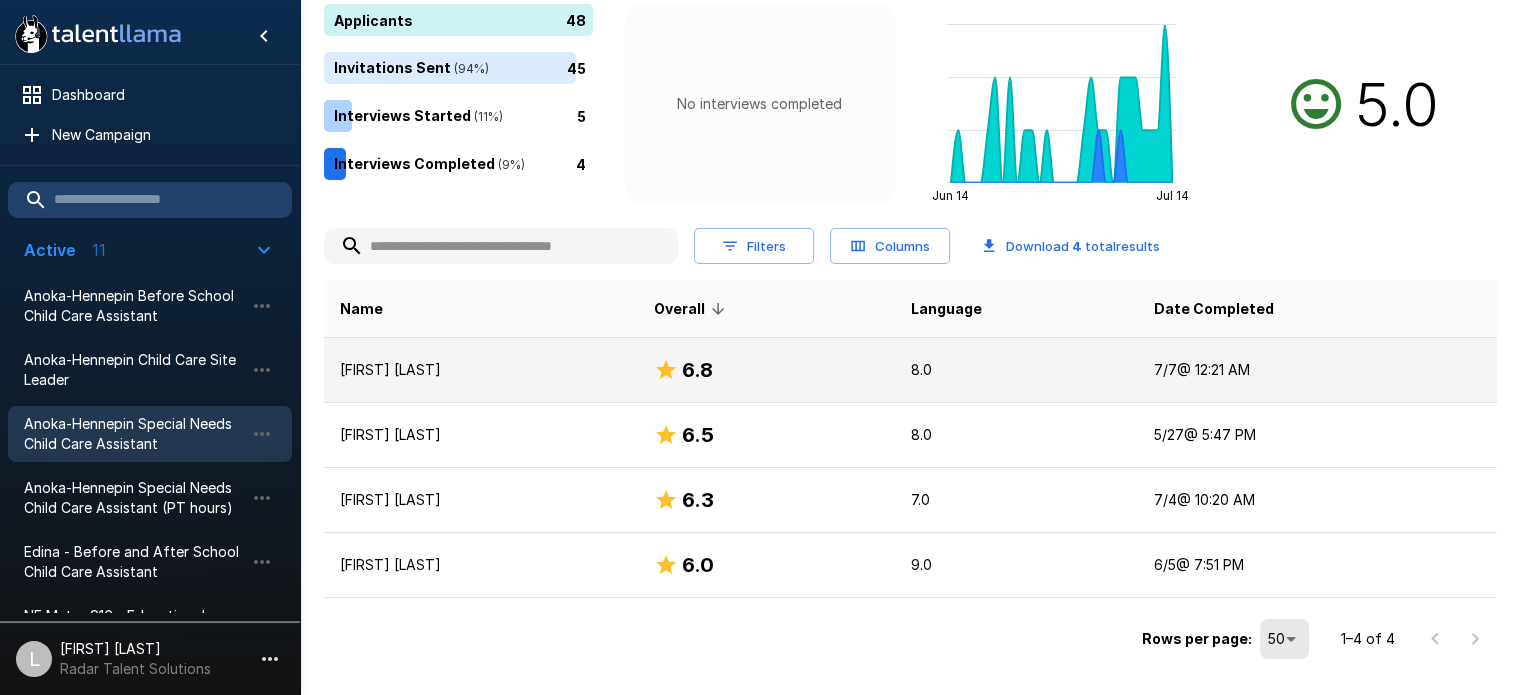 scroll, scrollTop: 244, scrollLeft: 0, axis: vertical 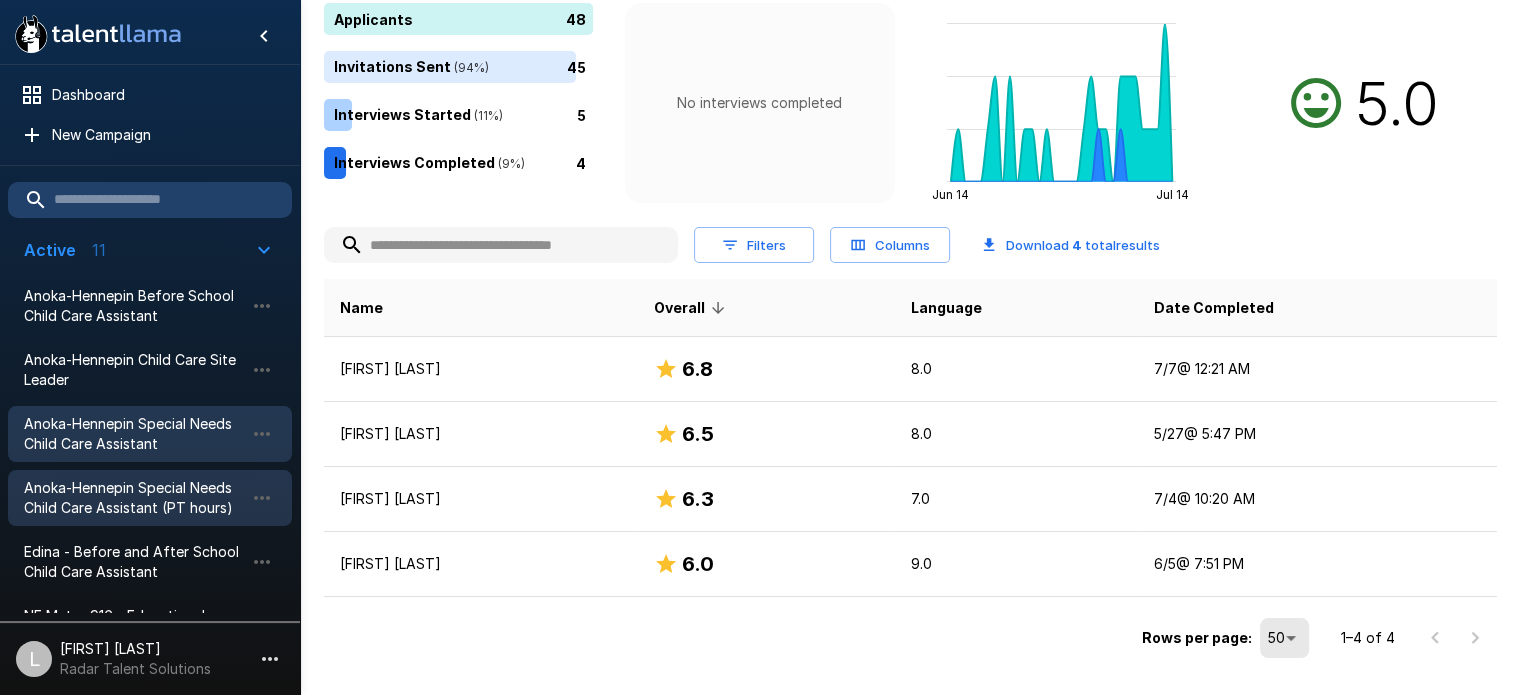 click on "Anoka-Hennepin Special Needs Child Care Assistant (PT hours)" at bounding box center [134, 498] 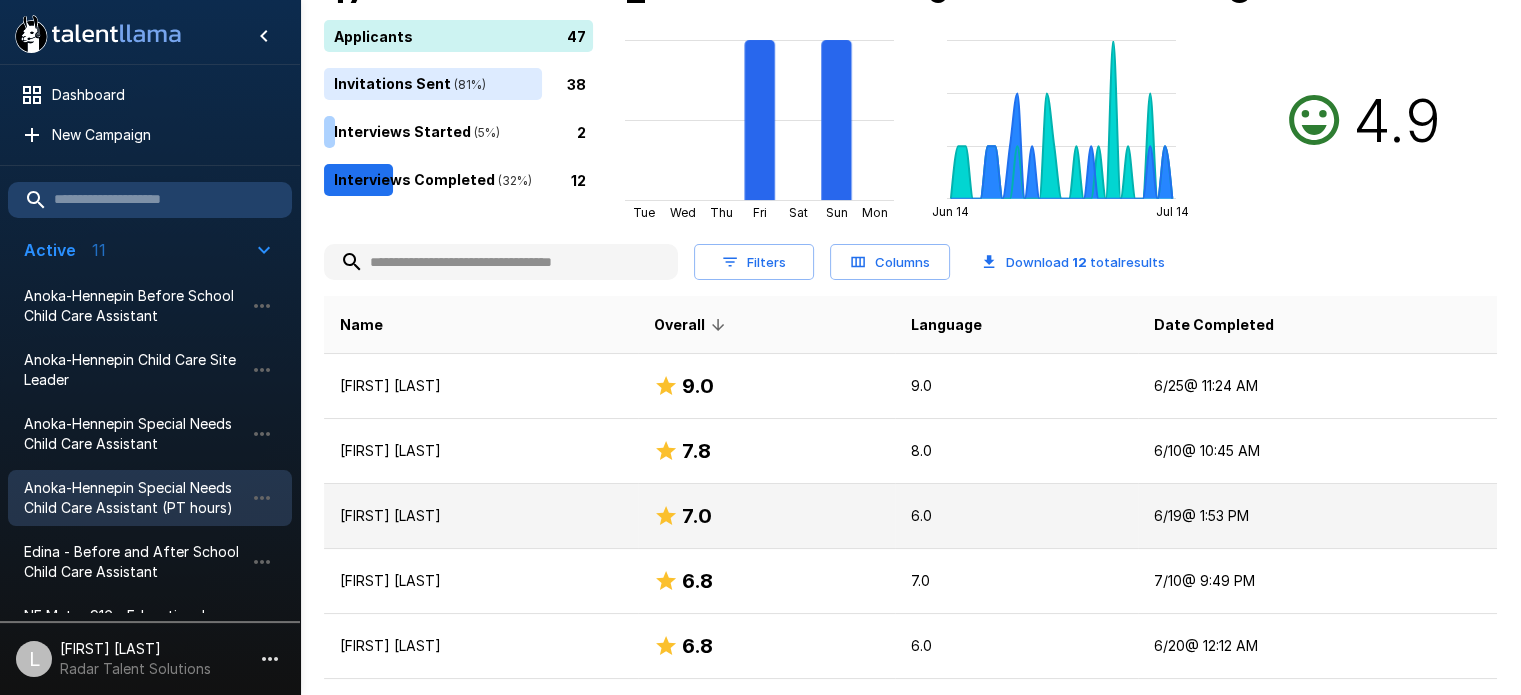 scroll, scrollTop: 400, scrollLeft: 0, axis: vertical 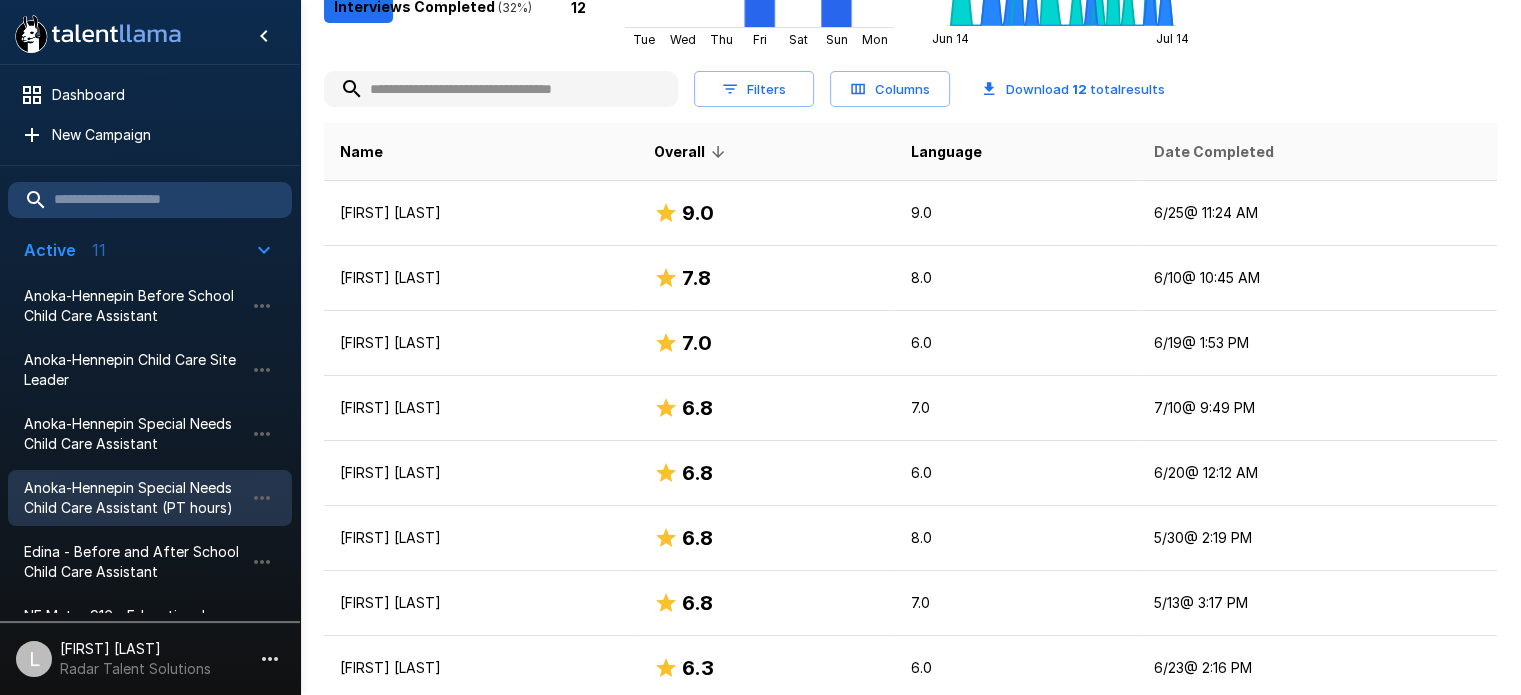 click on "Date Completed" at bounding box center [1214, 152] 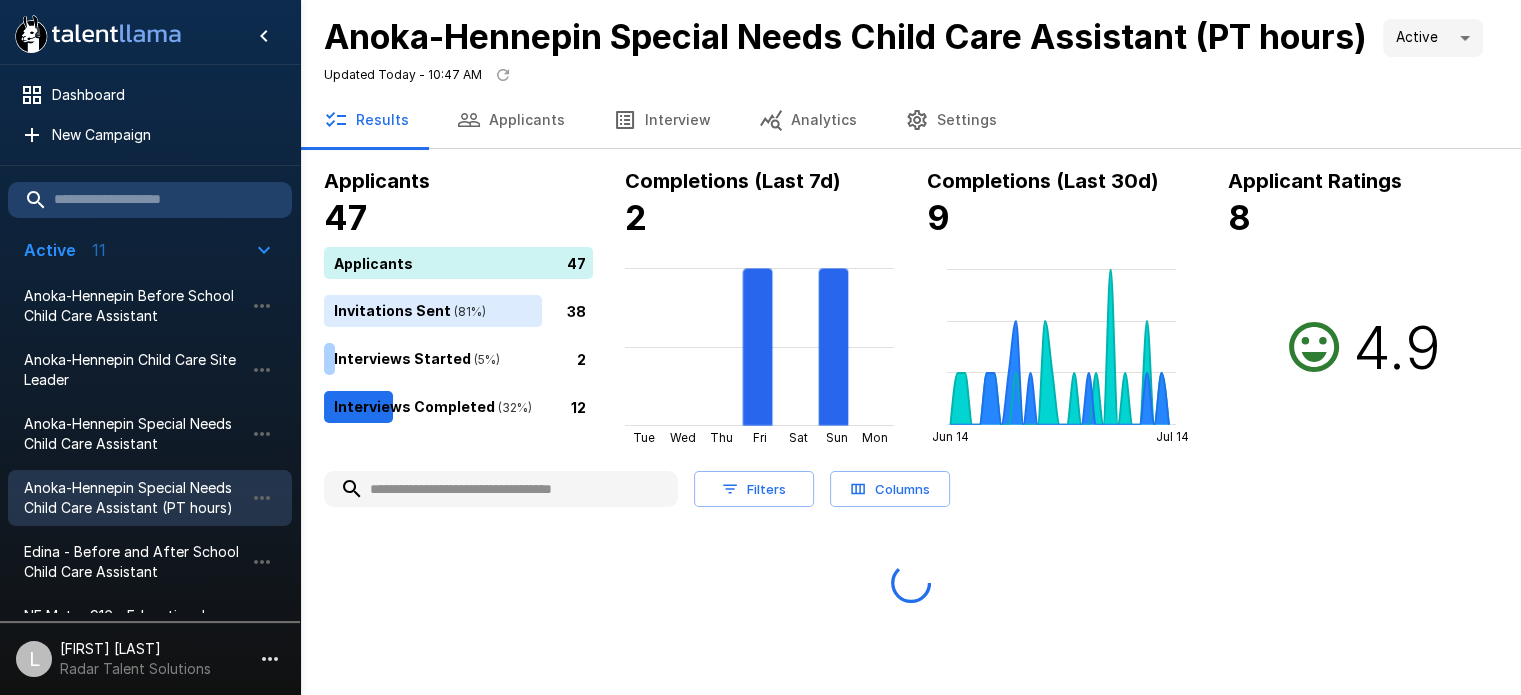 scroll, scrollTop: 0, scrollLeft: 0, axis: both 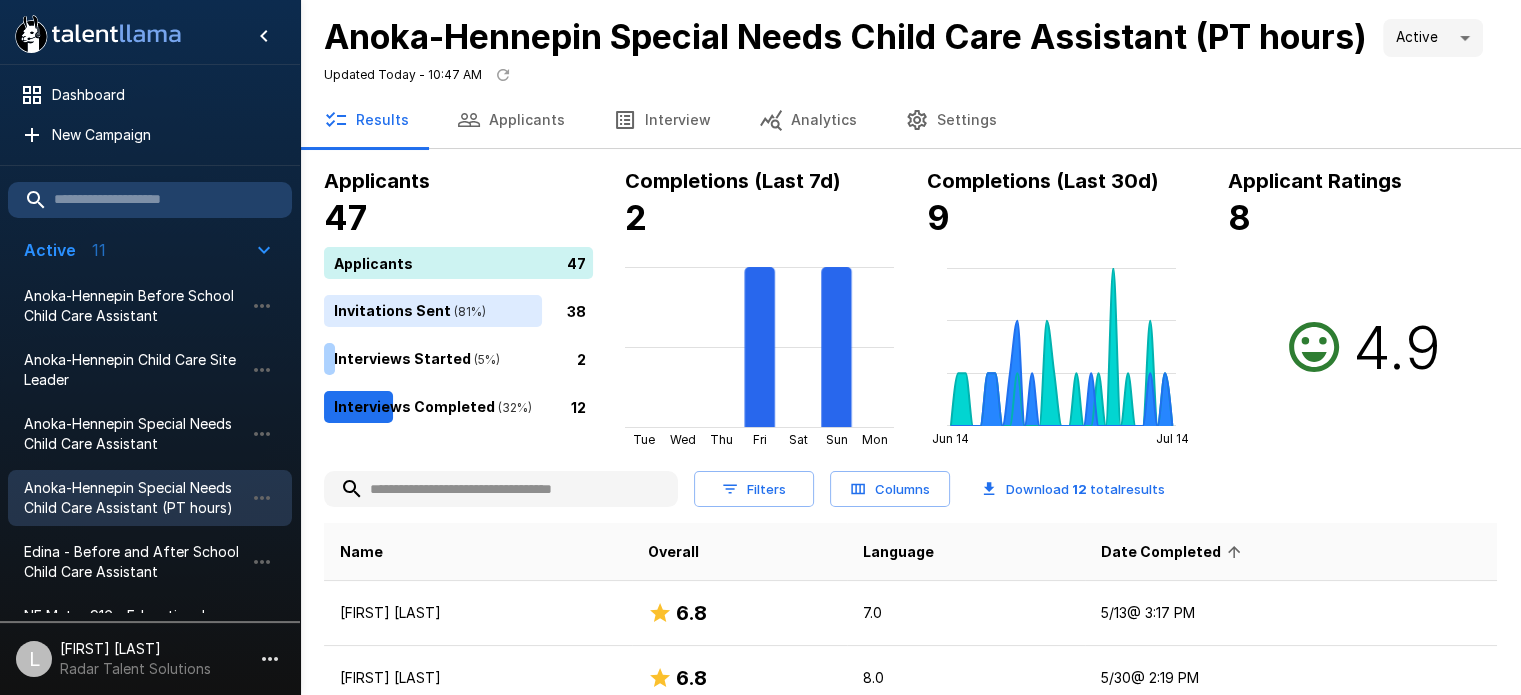 click on "Date Completed" at bounding box center [1174, 552] 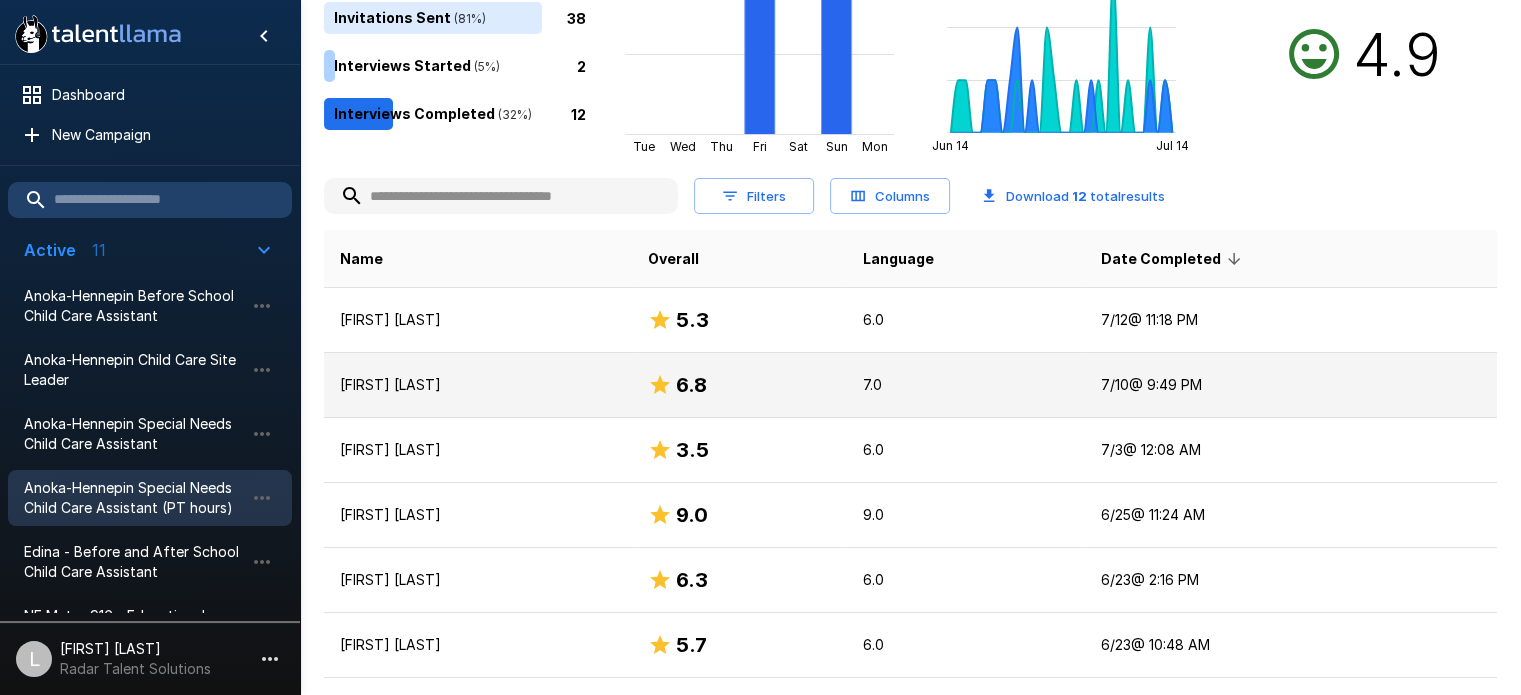 scroll, scrollTop: 300, scrollLeft: 0, axis: vertical 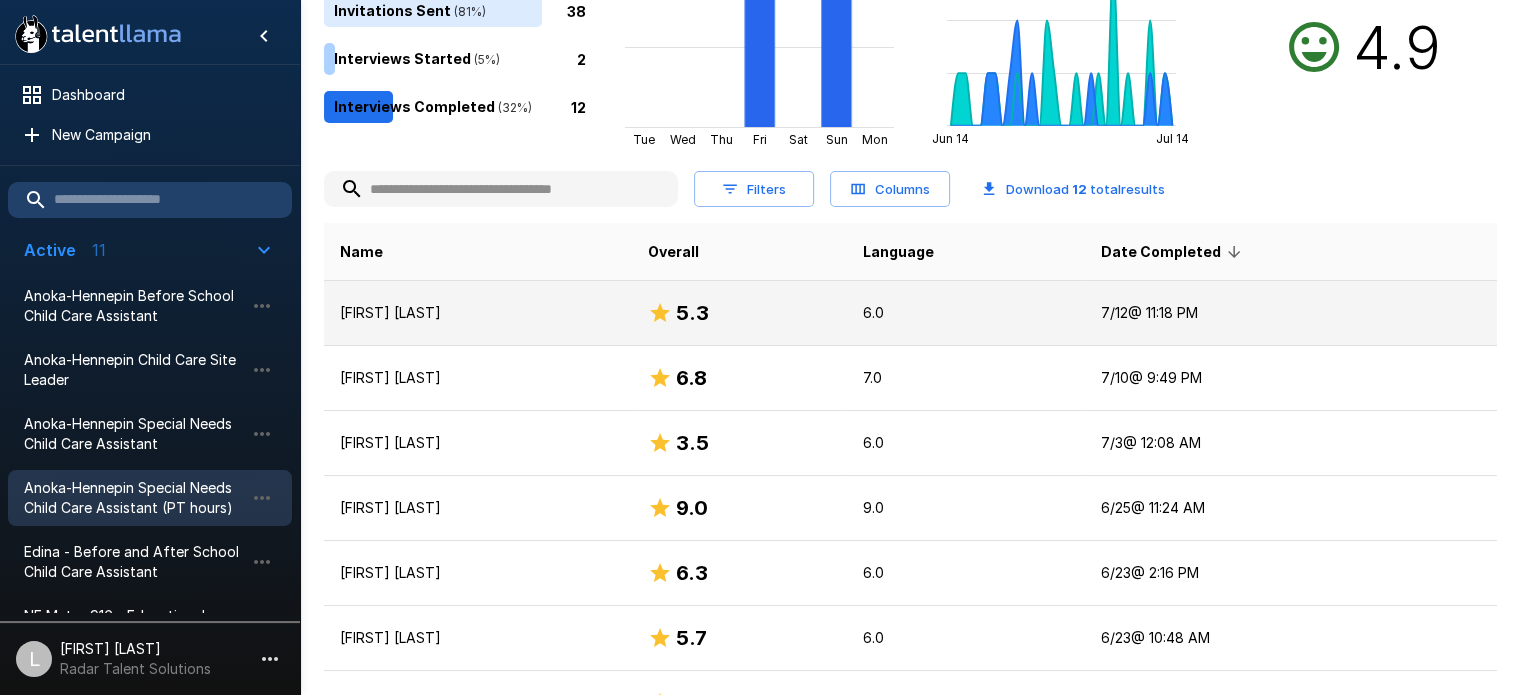click on "[FIRST] [LAST]" at bounding box center [478, 313] 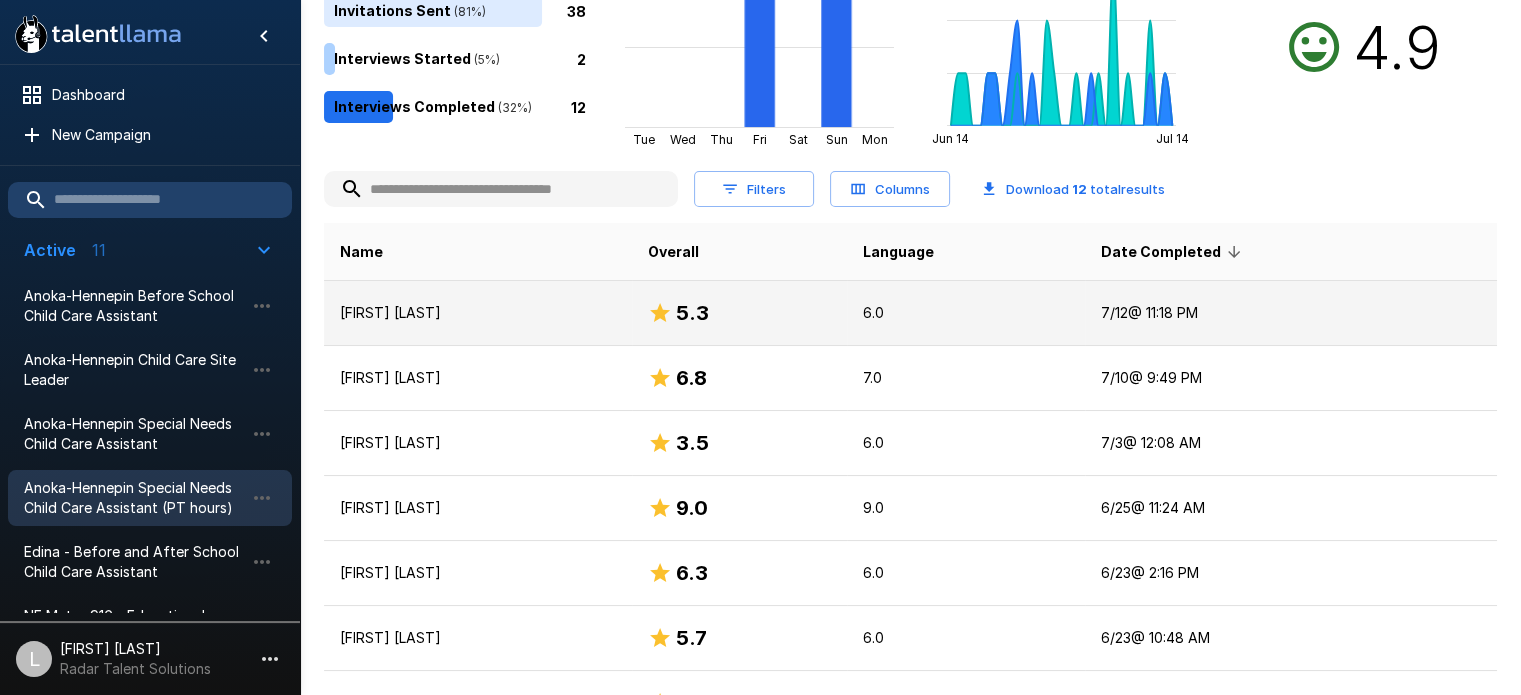 scroll, scrollTop: 0, scrollLeft: 0, axis: both 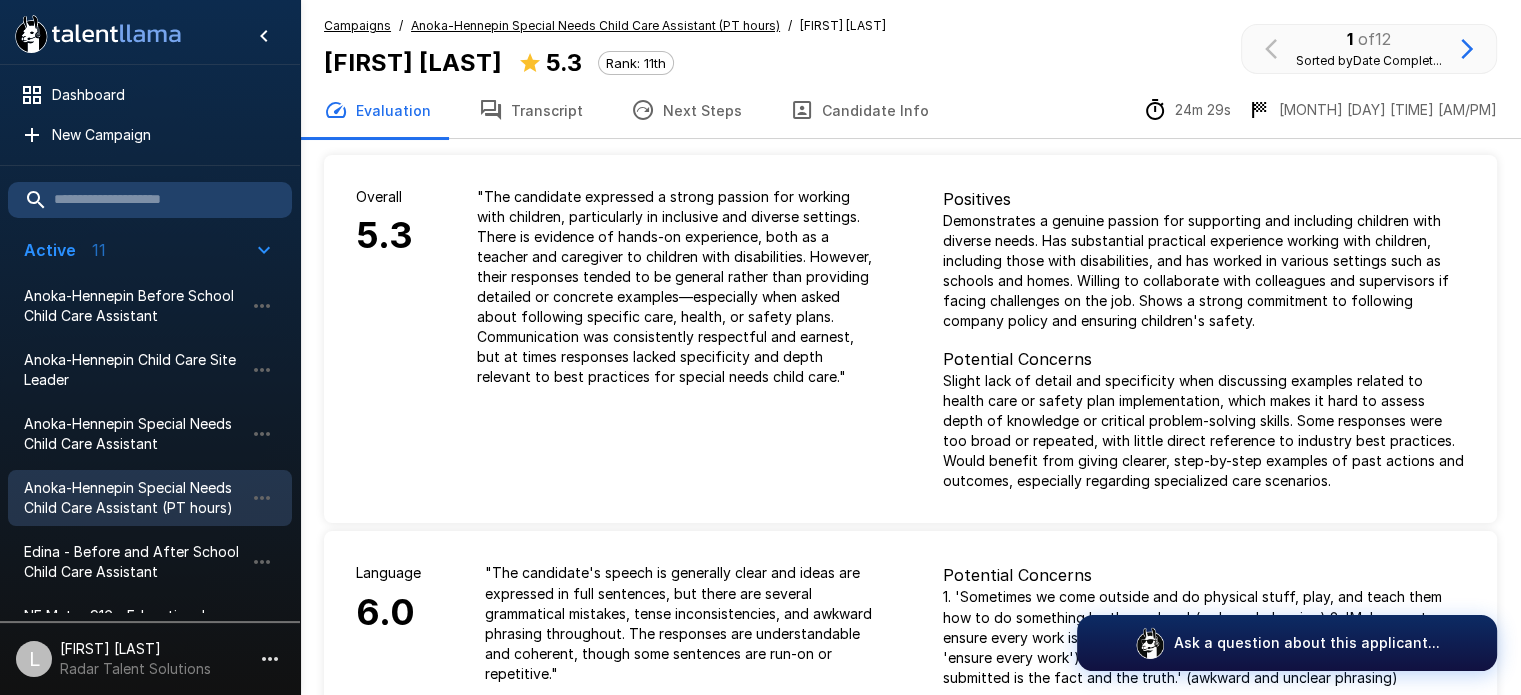 click on "Transcript" at bounding box center [531, 110] 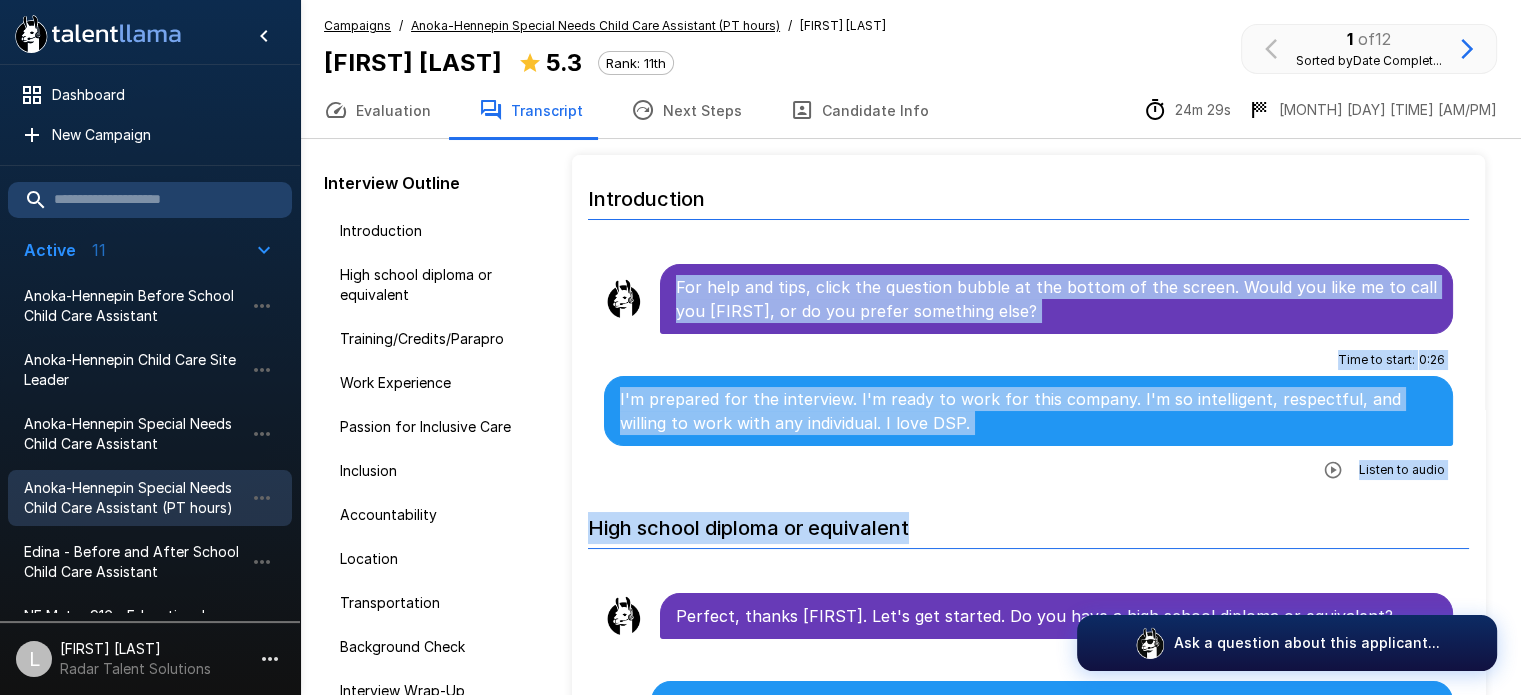 scroll, scrollTop: 19, scrollLeft: 0, axis: vertical 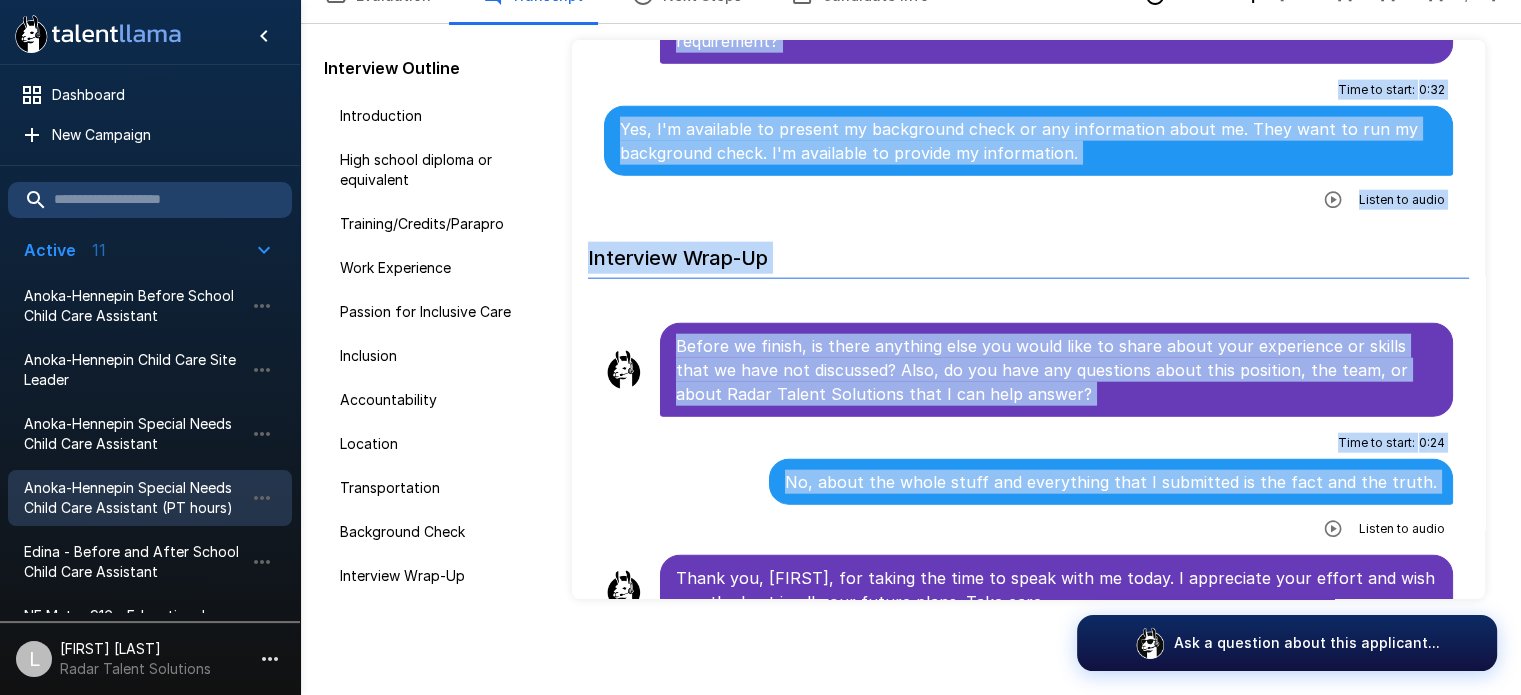 drag, startPoint x: 672, startPoint y: 278, endPoint x: 1284, endPoint y: 742, distance: 768.01044 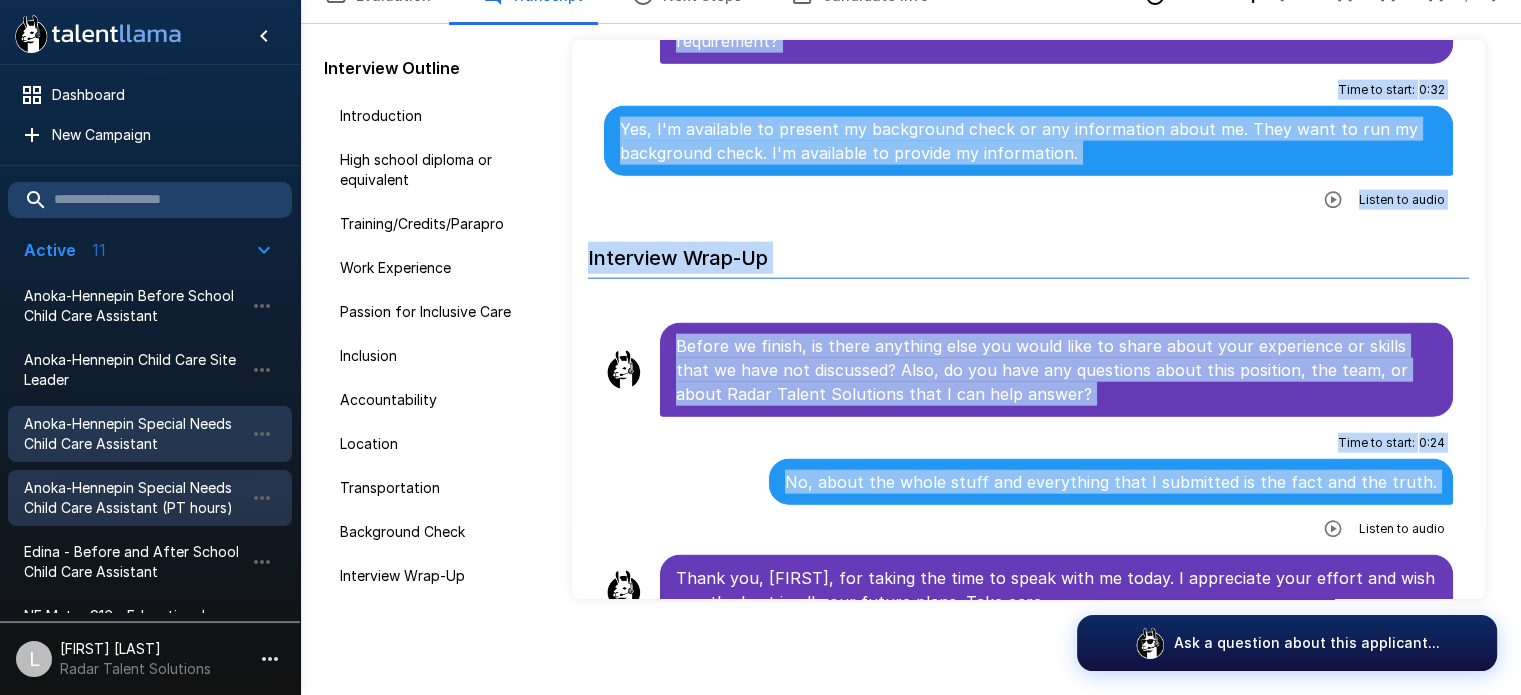 click on "Anoka-Hennepin Special Needs Child Care Assistant" at bounding box center (134, 434) 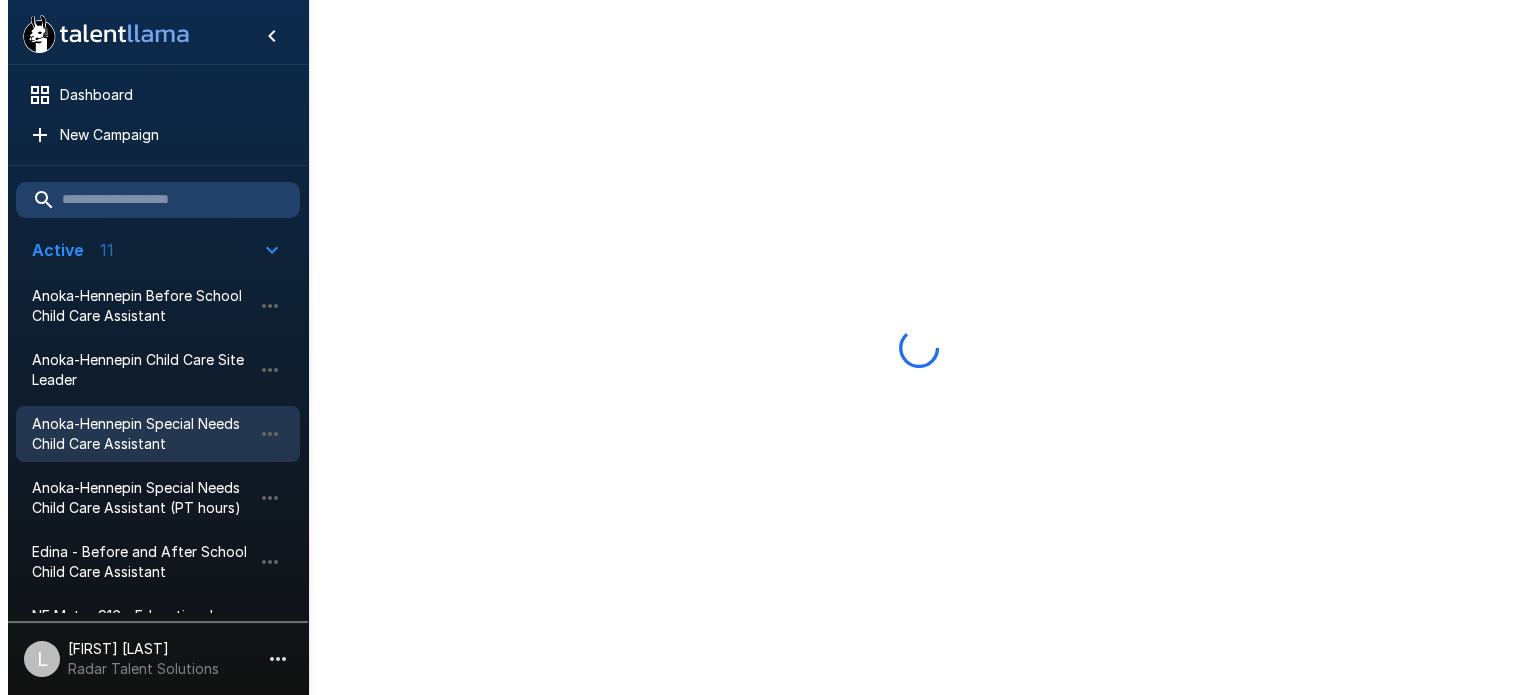 scroll, scrollTop: 0, scrollLeft: 0, axis: both 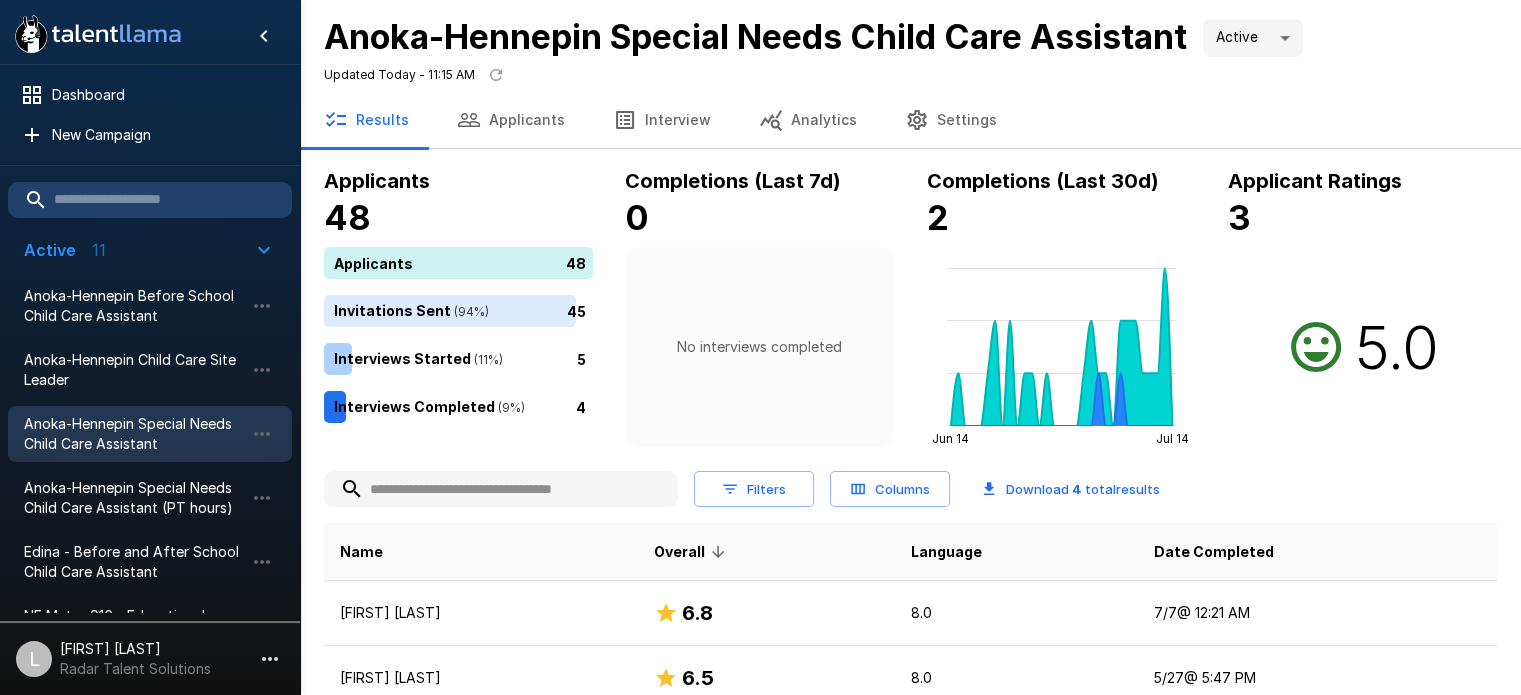 click on "Applicants" at bounding box center [511, 120] 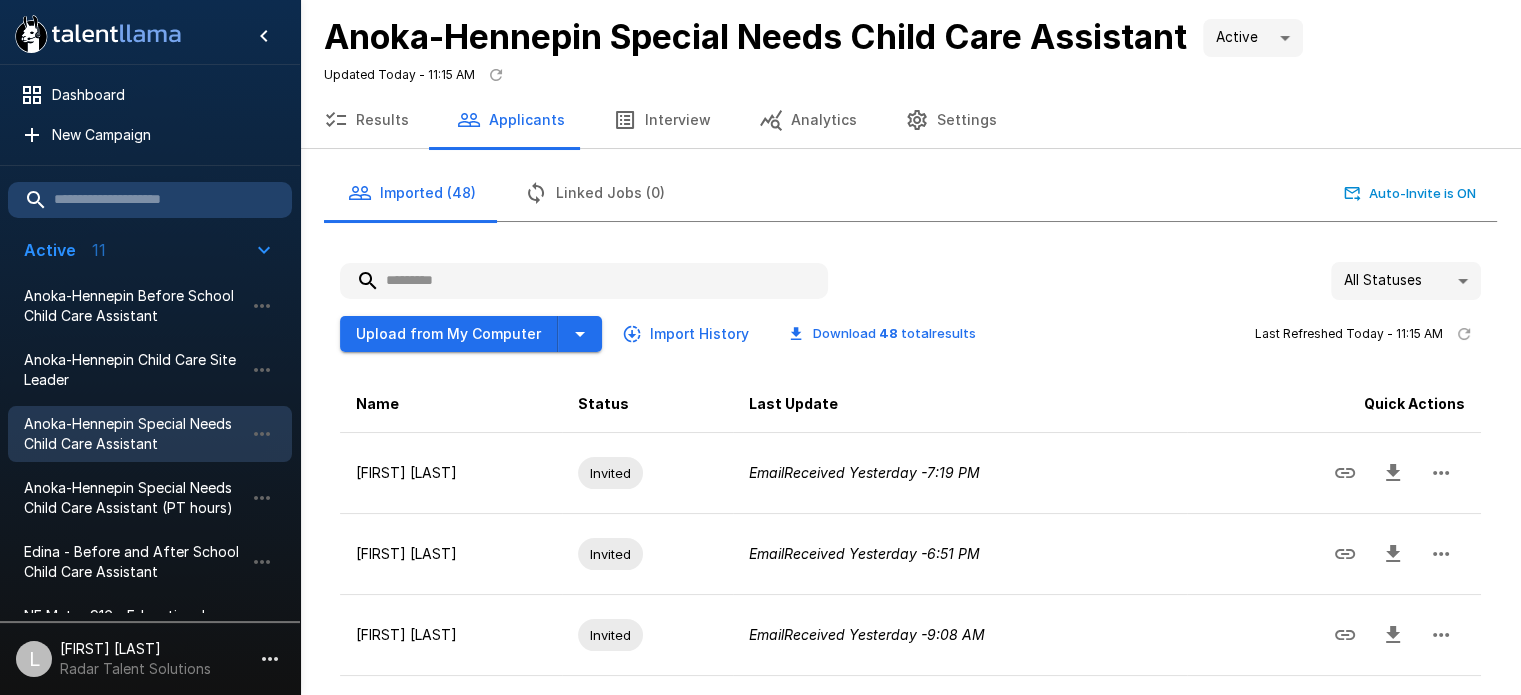 click at bounding box center [584, 281] 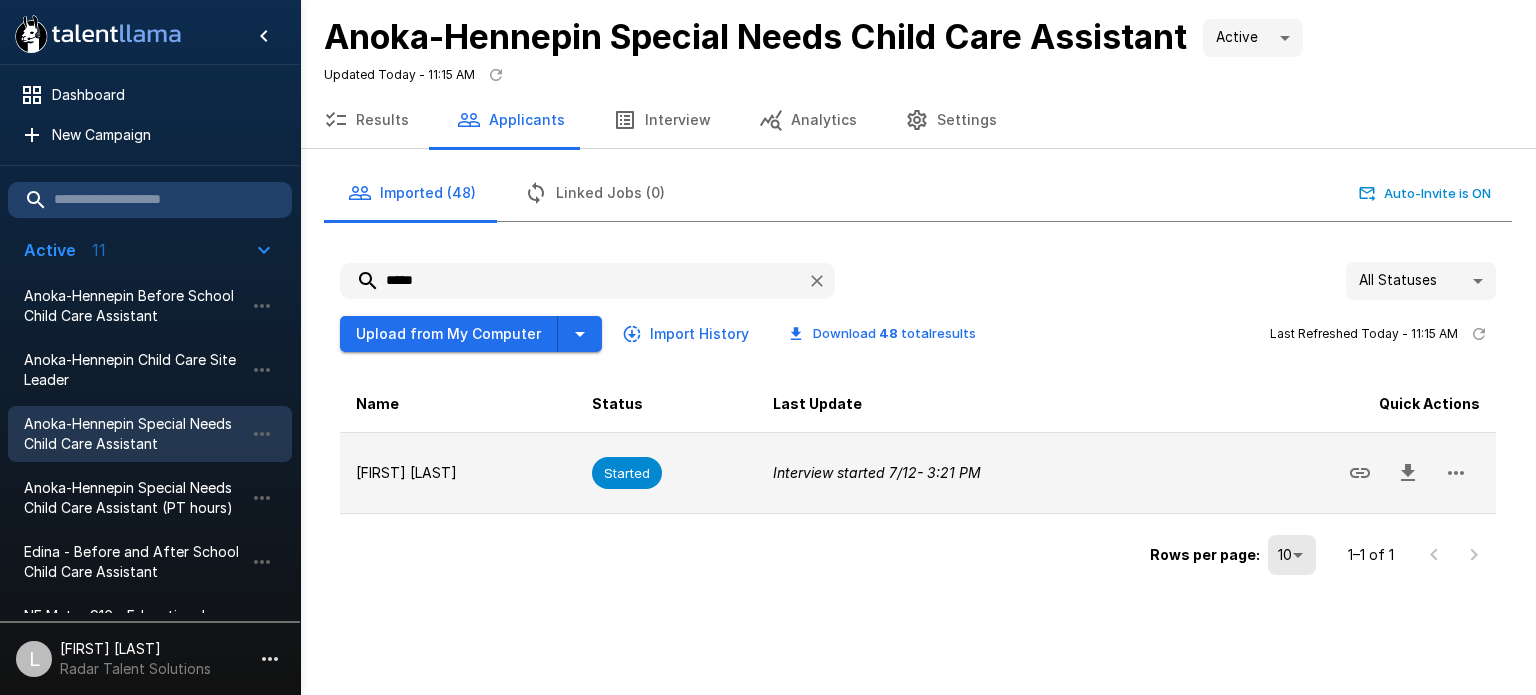 type on "*****" 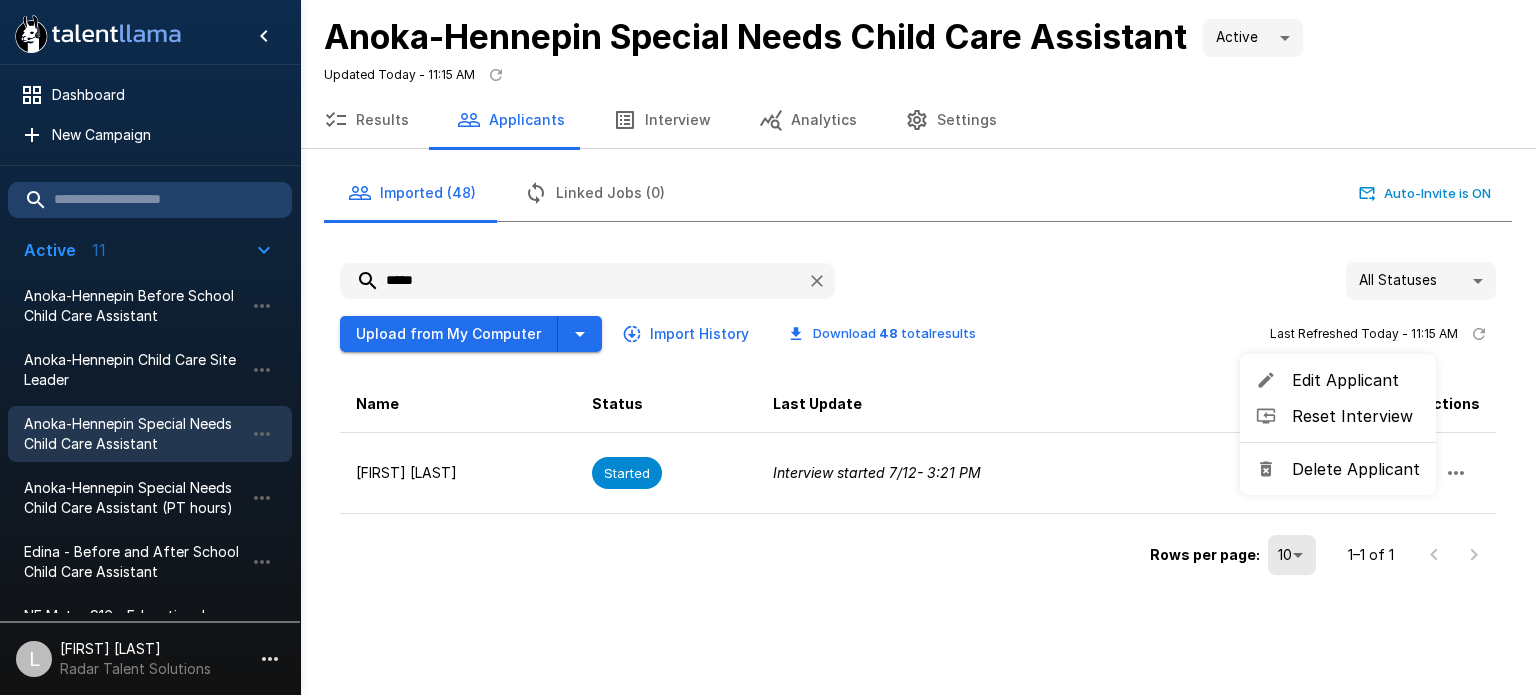 click on "Delete Applicant" at bounding box center (1356, 469) 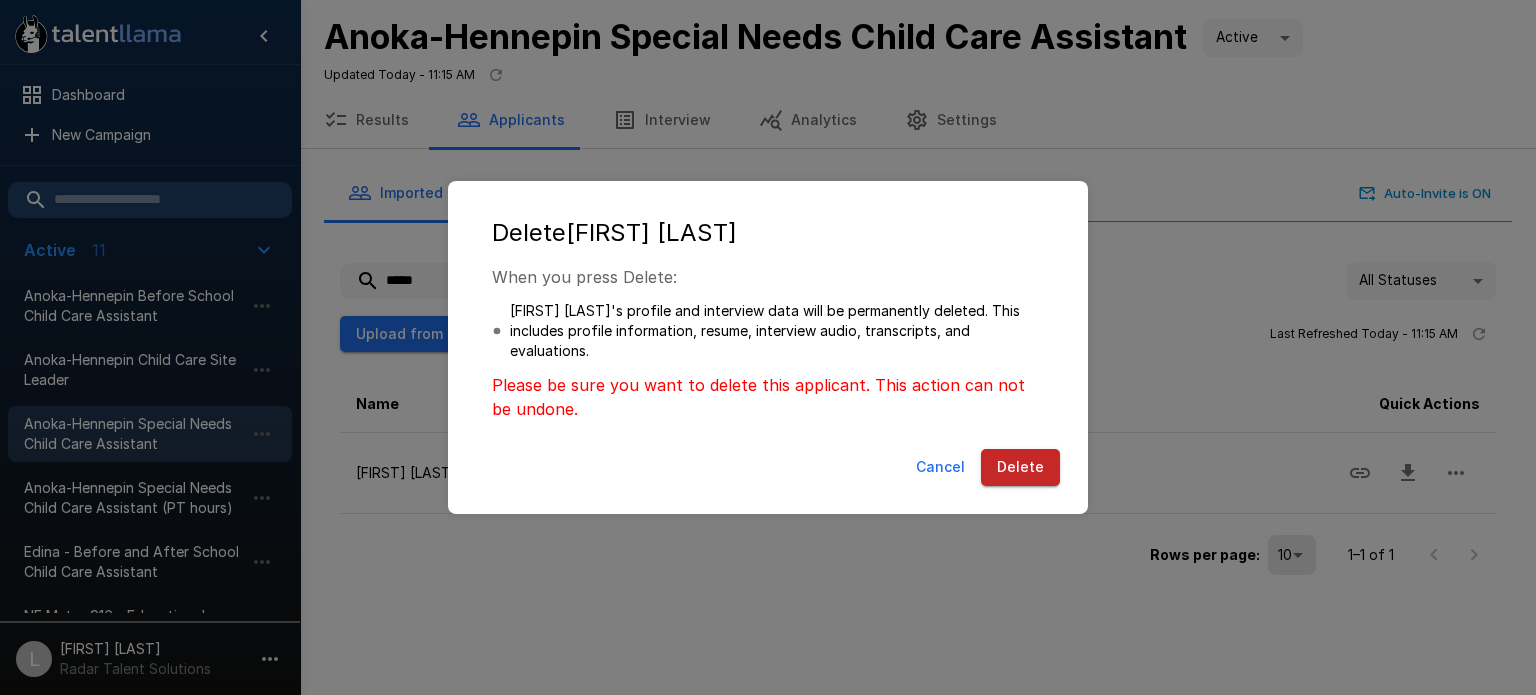 click on "Delete" at bounding box center (1020, 467) 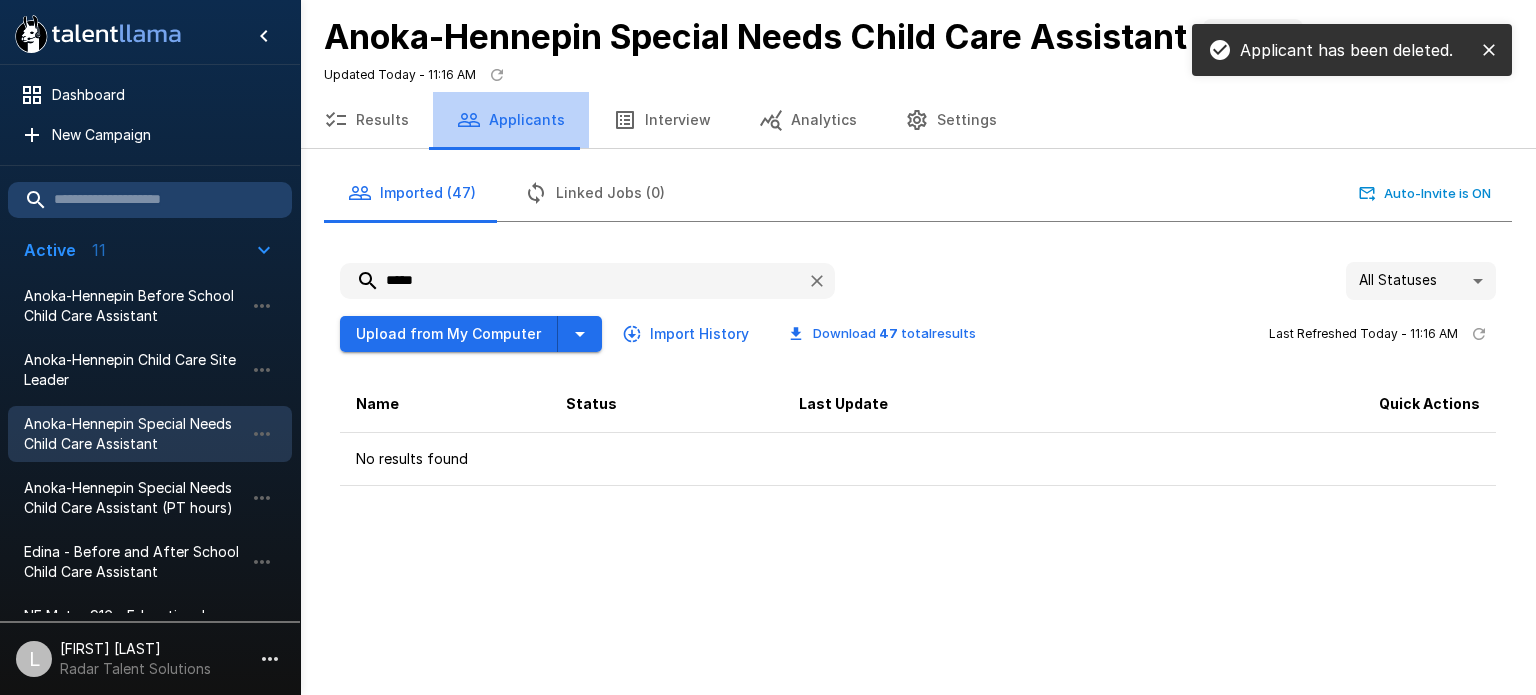 click on "Applicants" at bounding box center [511, 120] 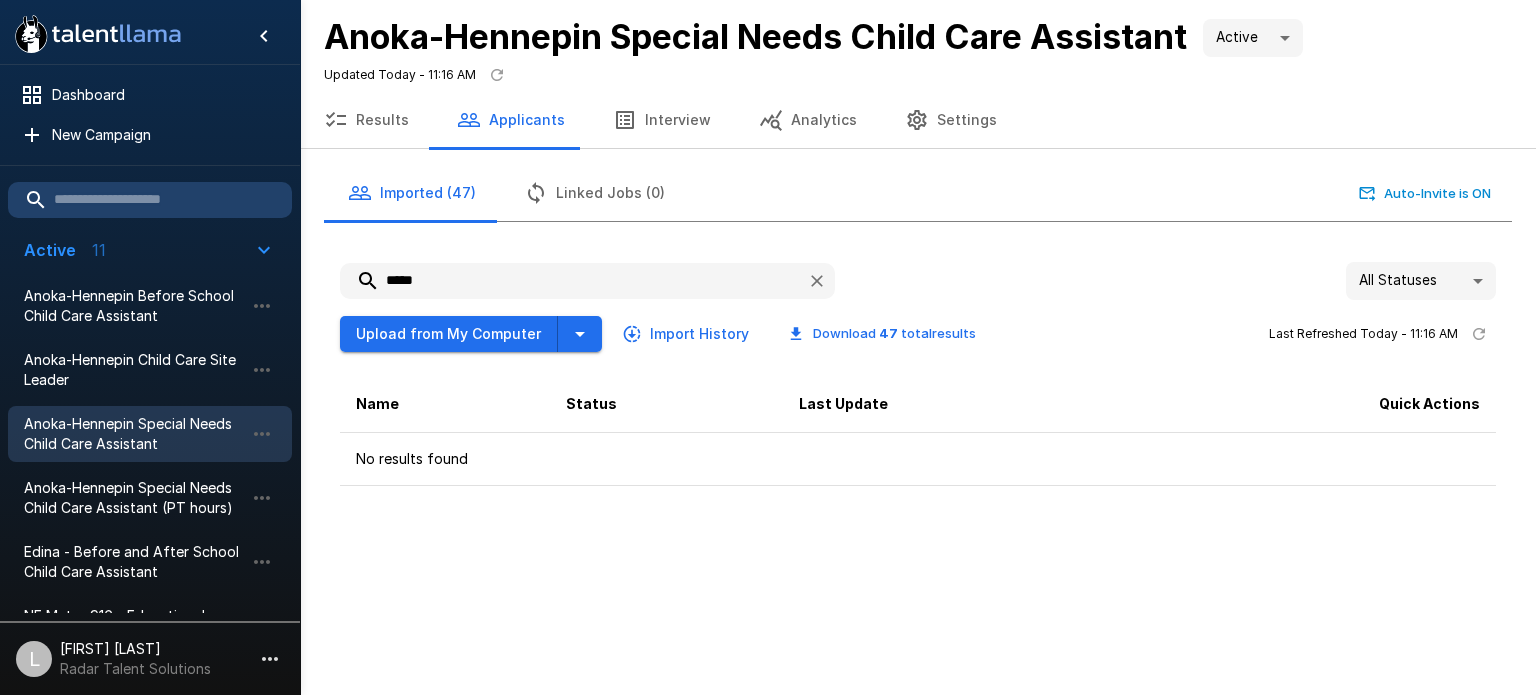 click on "Anoka-Hennepin Special Needs Child Care Assistant" at bounding box center [134, 434] 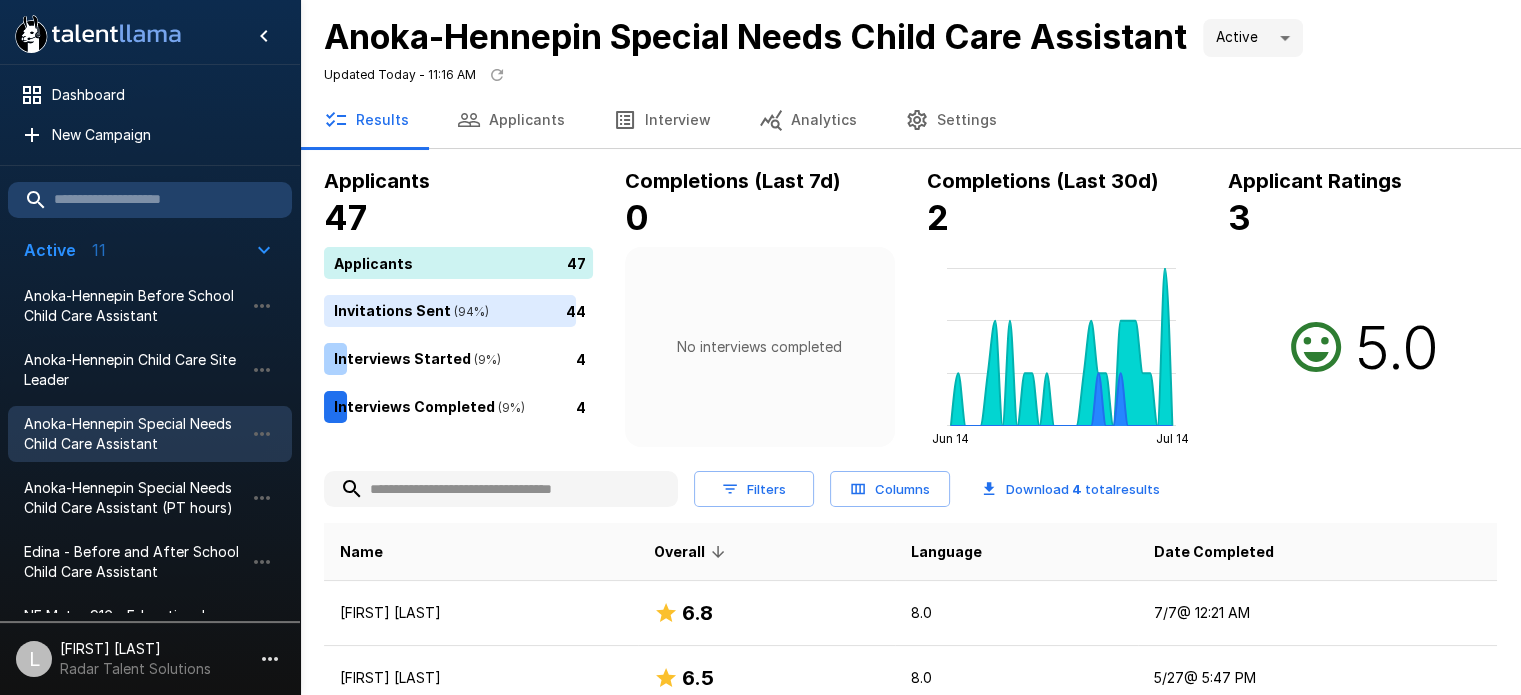 click on "Applicants" at bounding box center (511, 120) 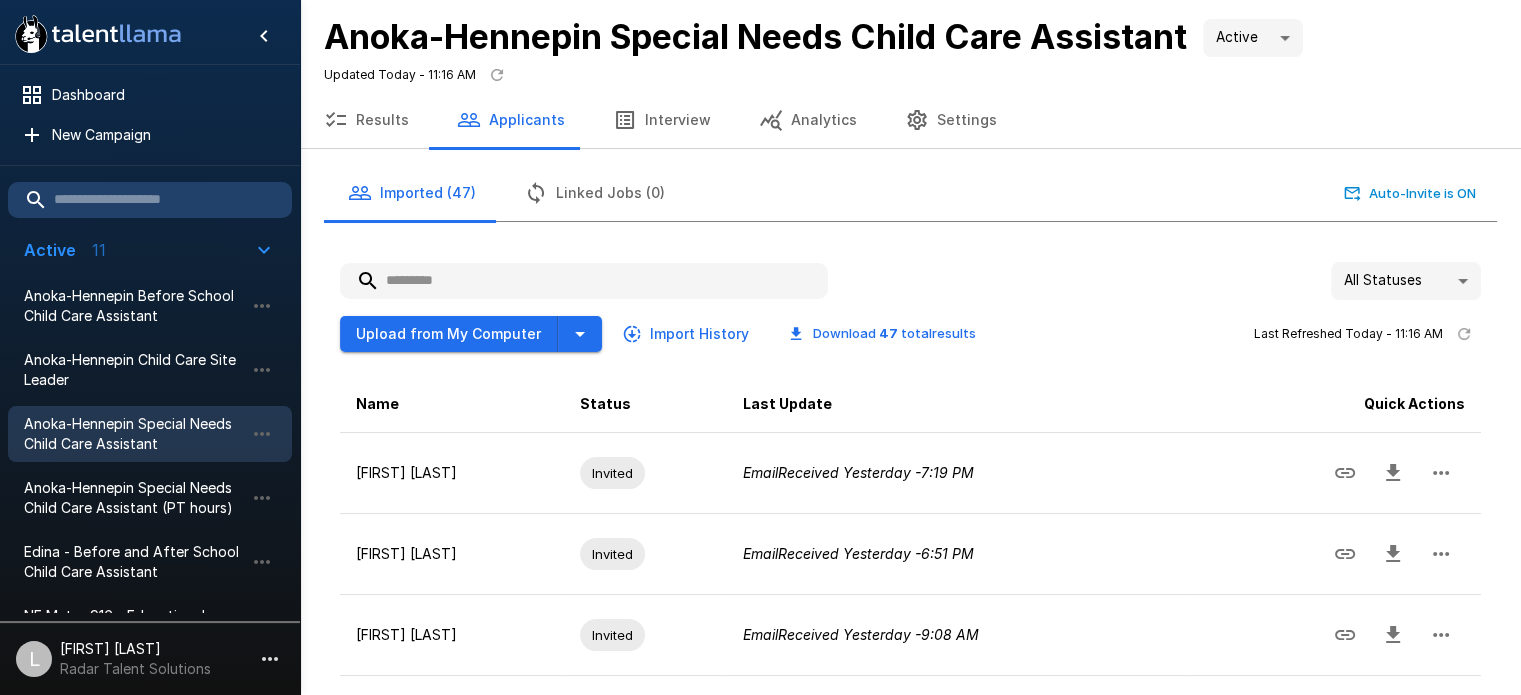 click at bounding box center (584, 281) 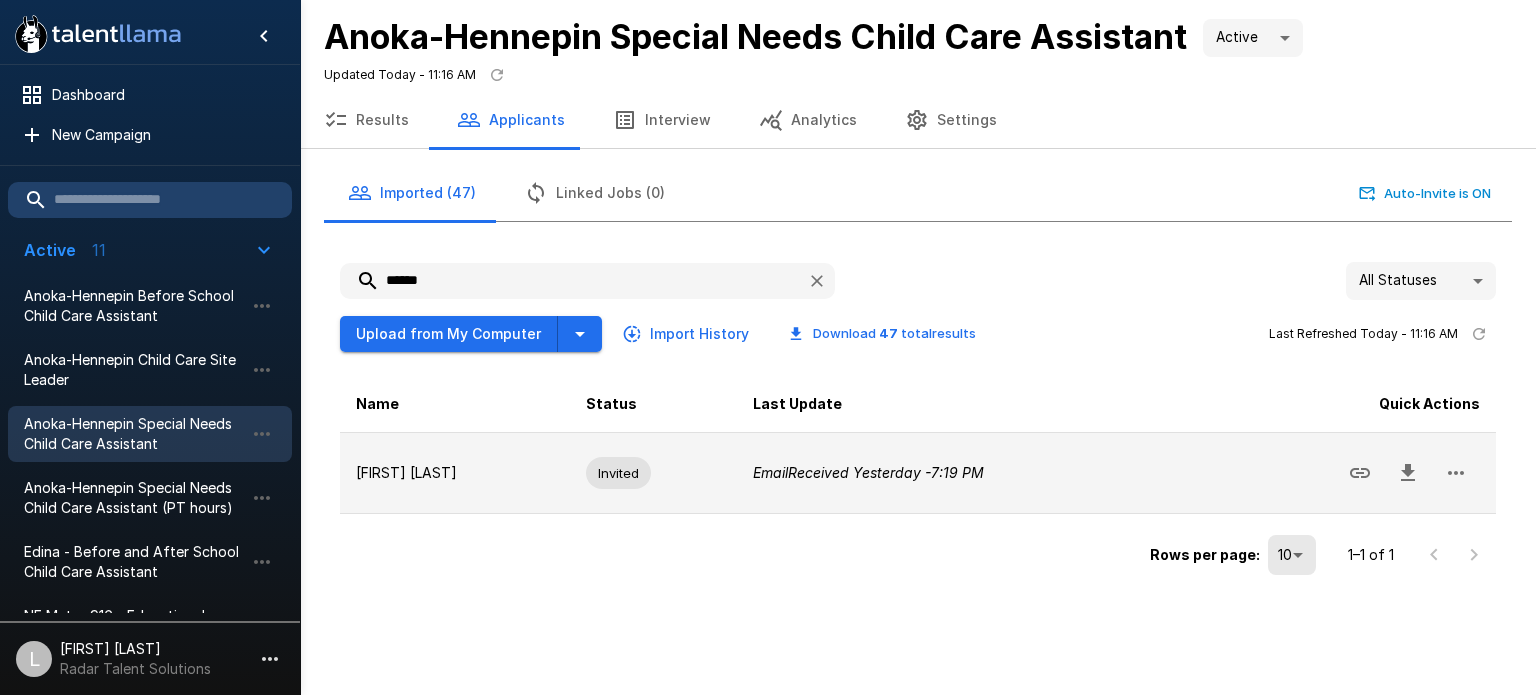 type on "******" 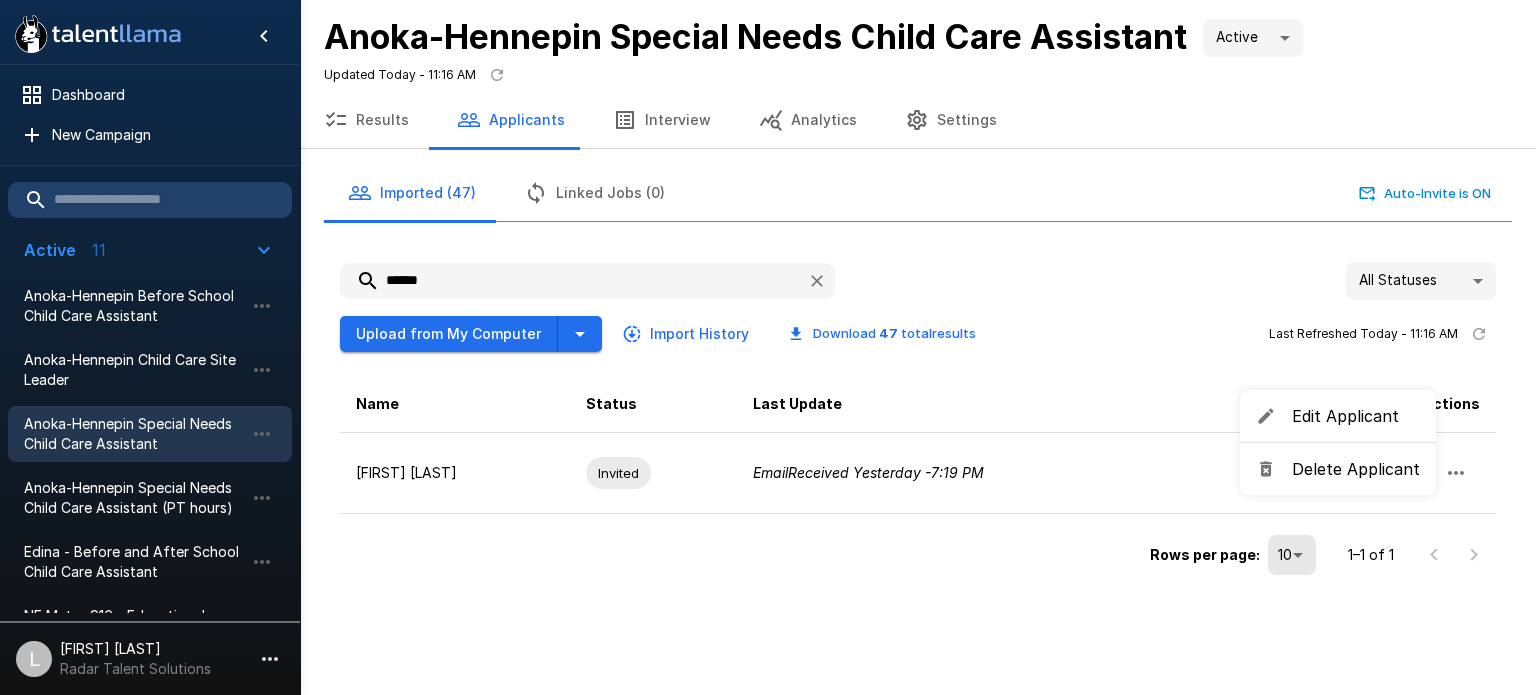 click on "Delete Applicant" at bounding box center (1356, 469) 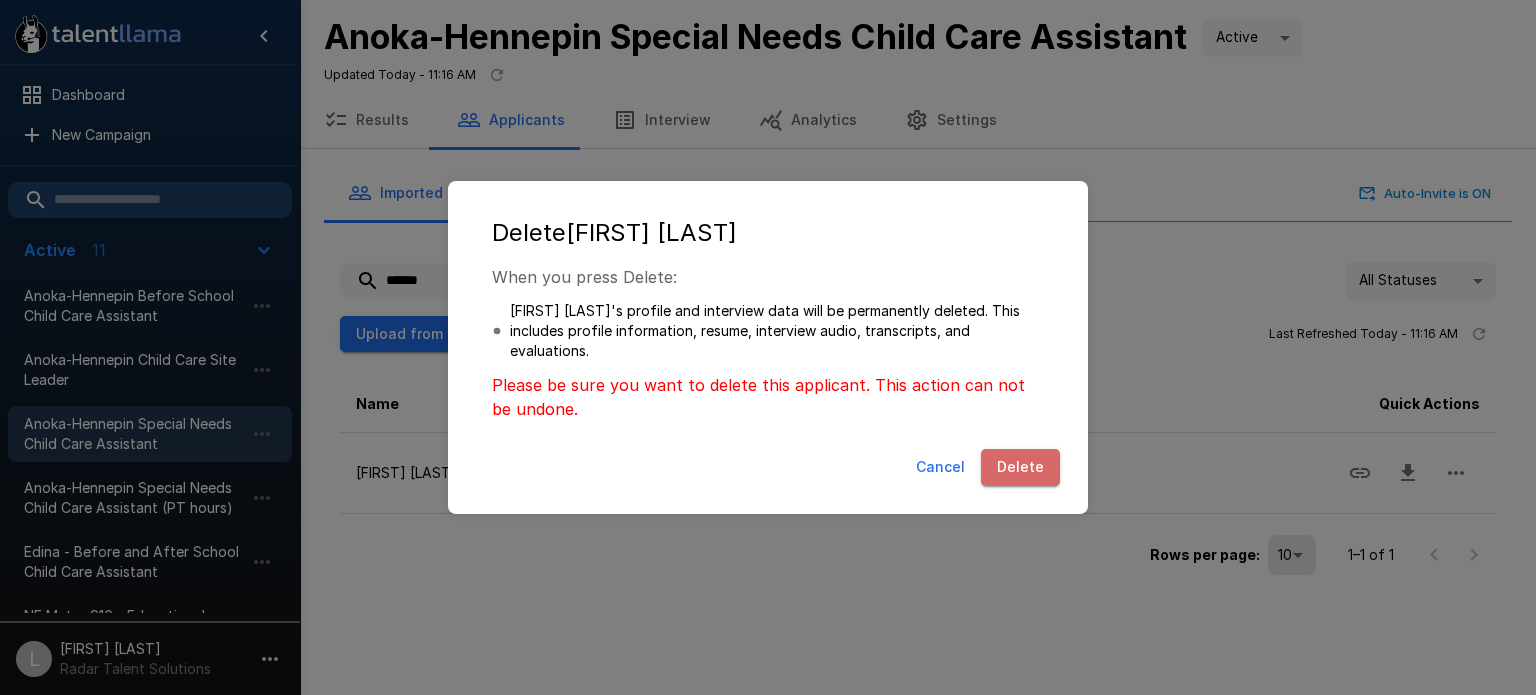 click on "Delete" at bounding box center [1020, 467] 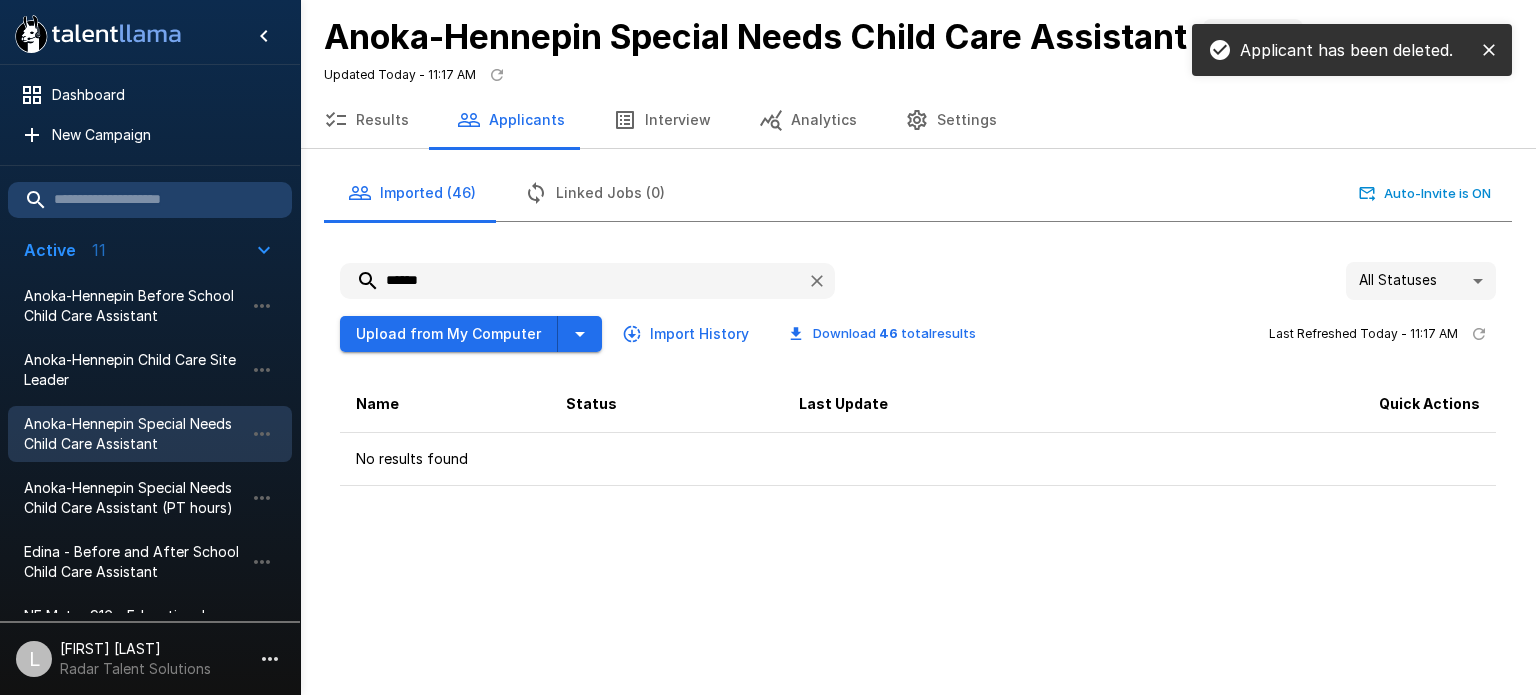 click on "Applicants" at bounding box center (511, 120) 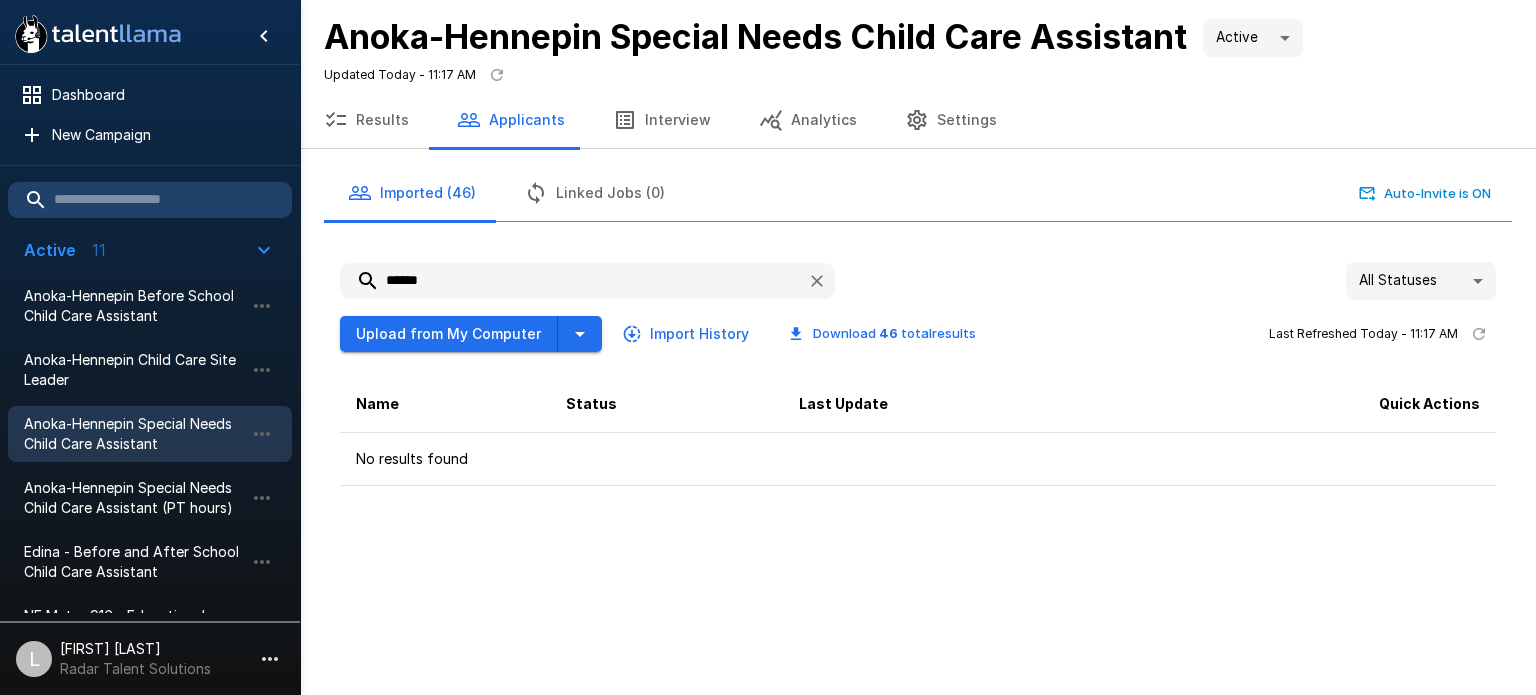 click on "Anoka-Hennepin Special Needs Child Care Assistant" at bounding box center [134, 434] 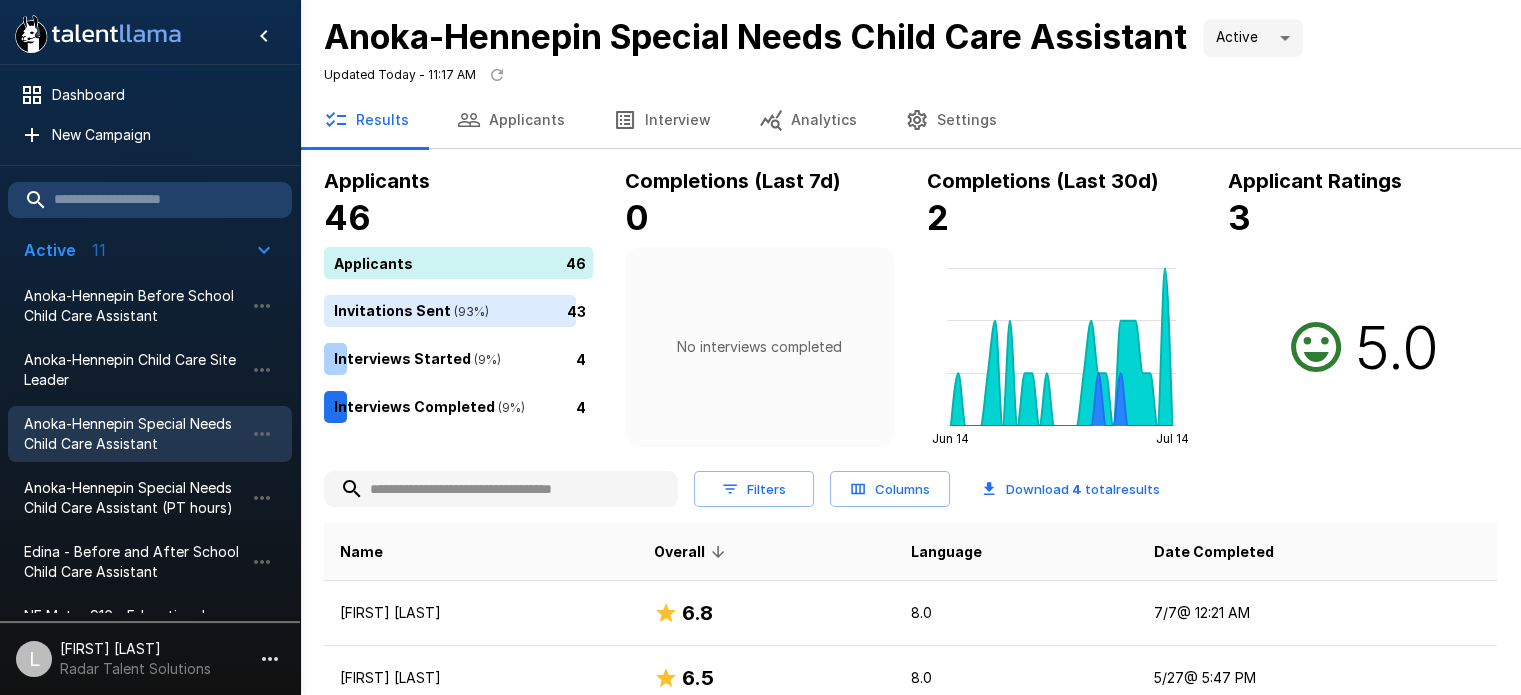 click on "Applicants" at bounding box center [511, 120] 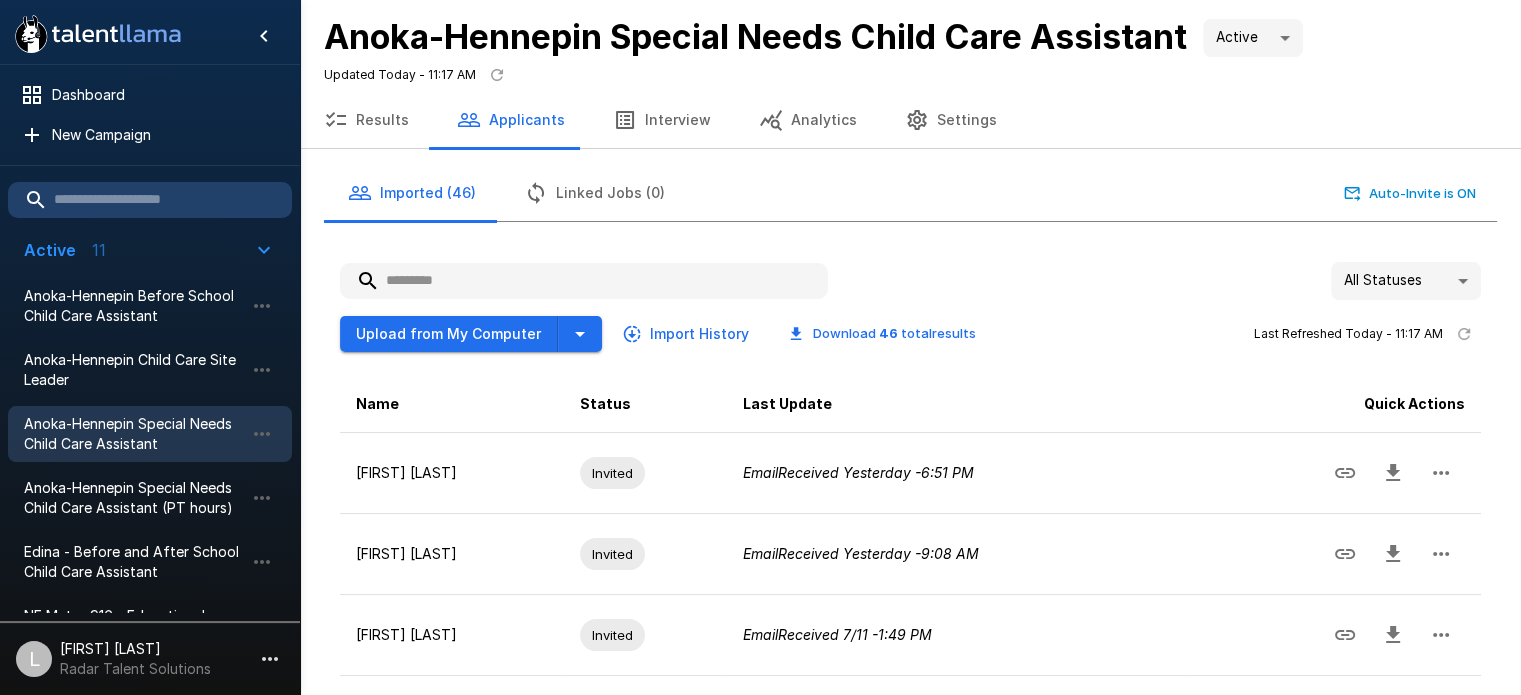 click at bounding box center [584, 281] 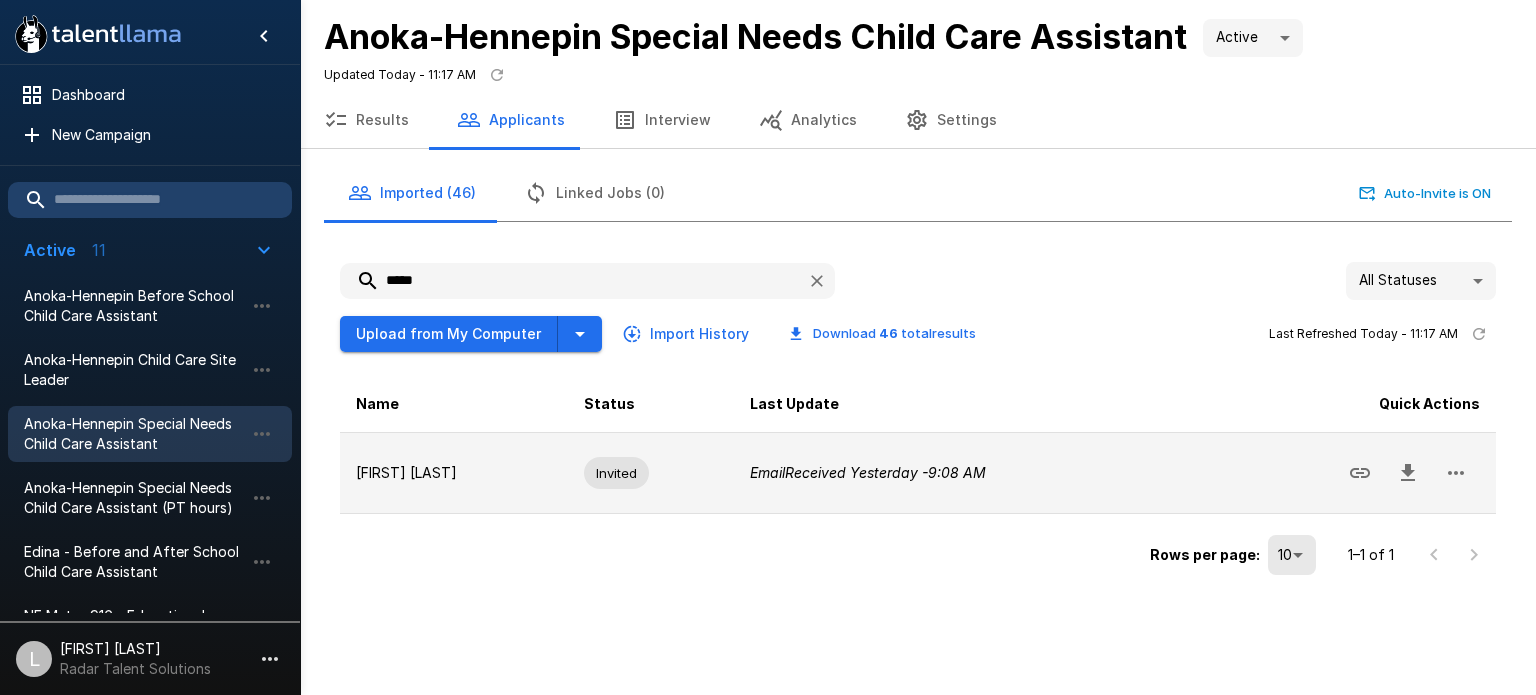 type on "*****" 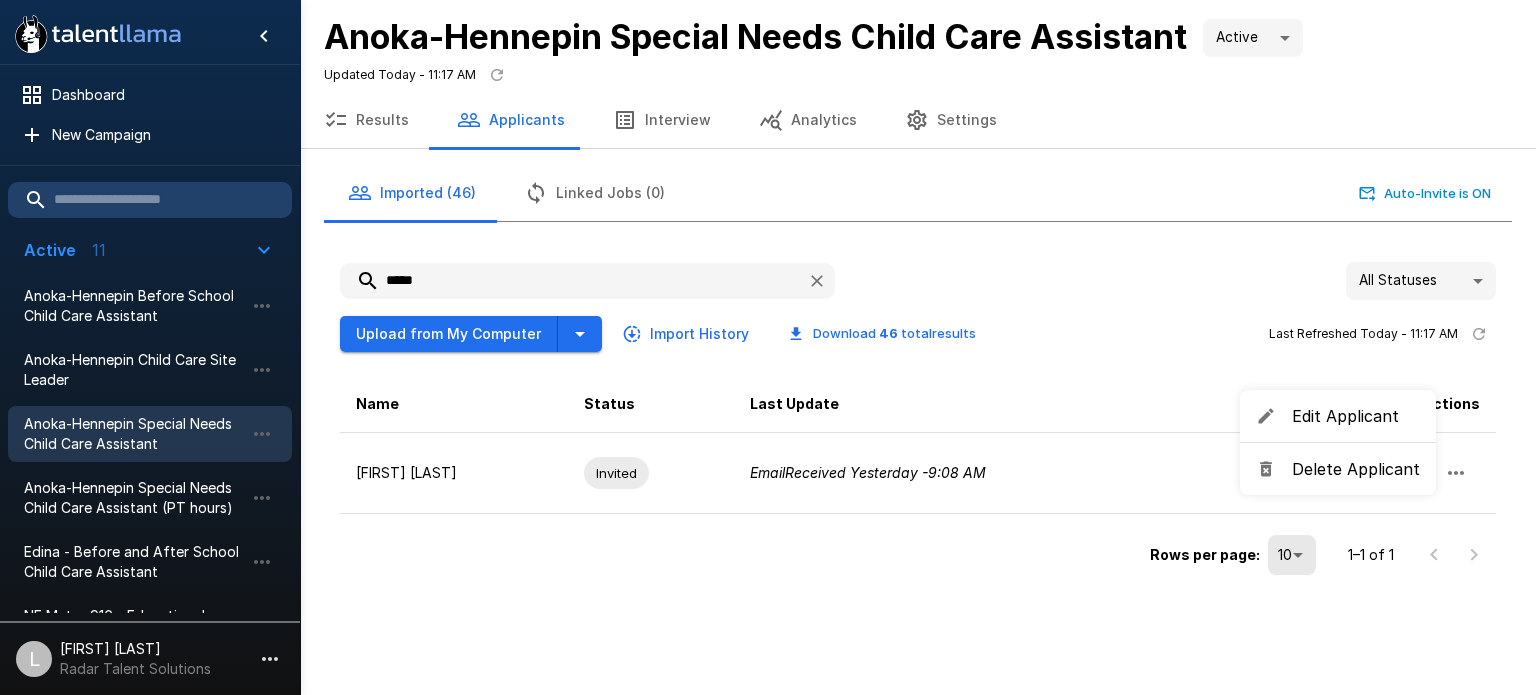 click on "Delete Applicant" at bounding box center [1356, 469] 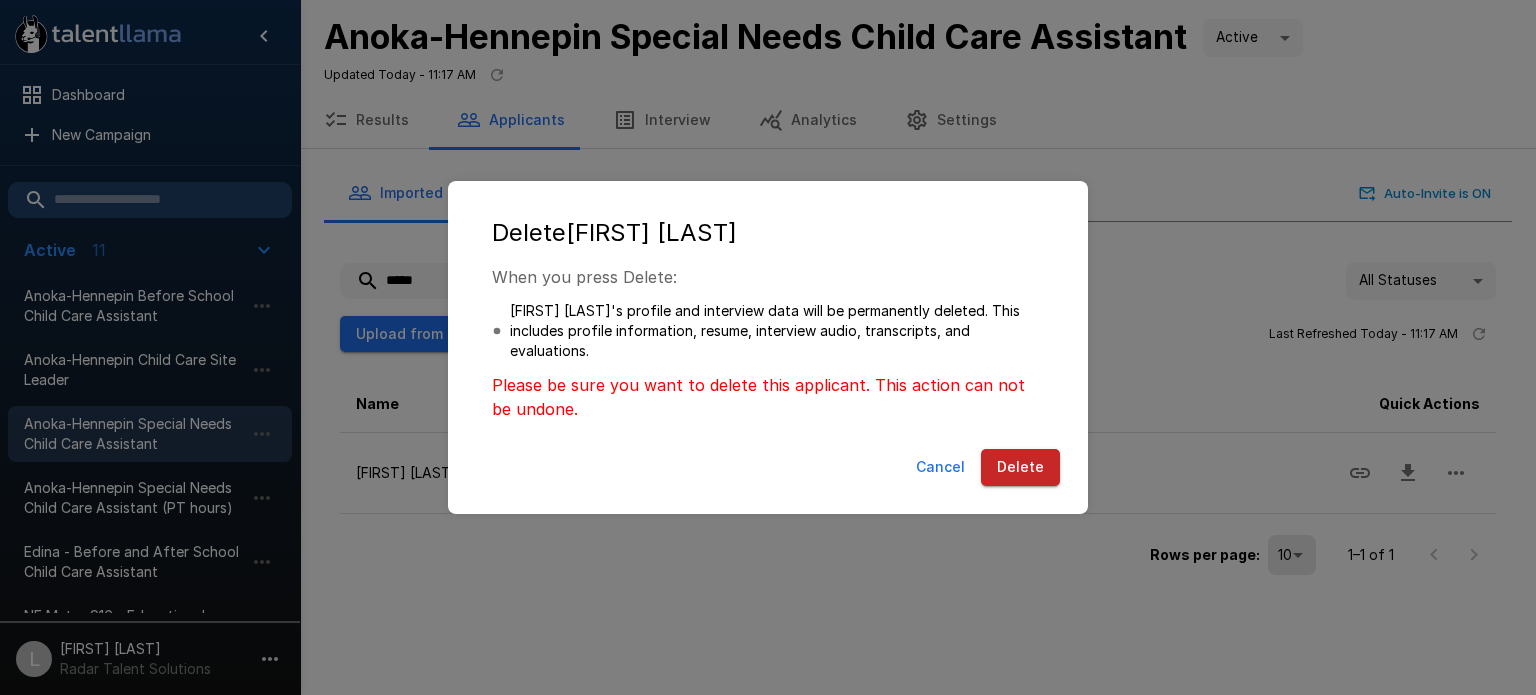 click on "Delete" at bounding box center (1020, 467) 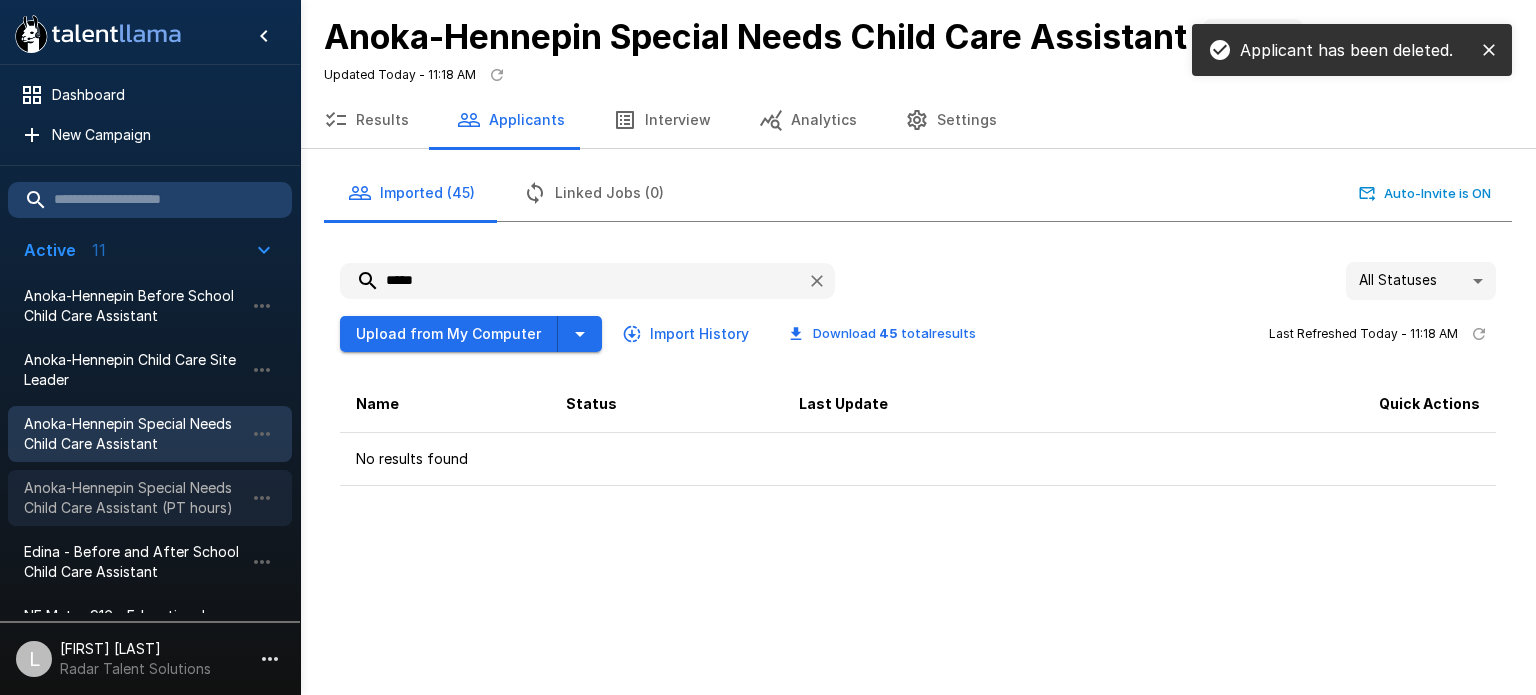 click on "Anoka-Hennepin Special Needs Child Care Assistant (PT hours)" at bounding box center (134, 498) 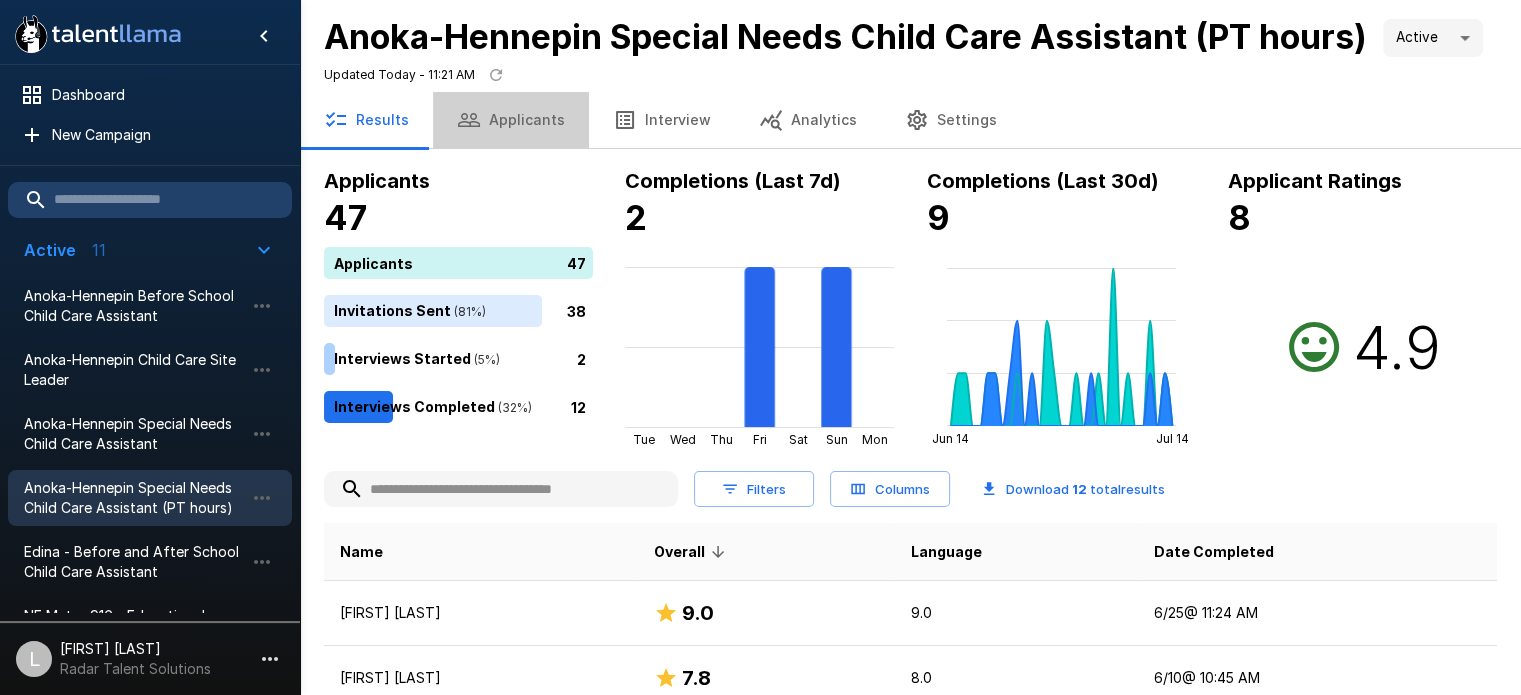 click on "Applicants" at bounding box center (511, 120) 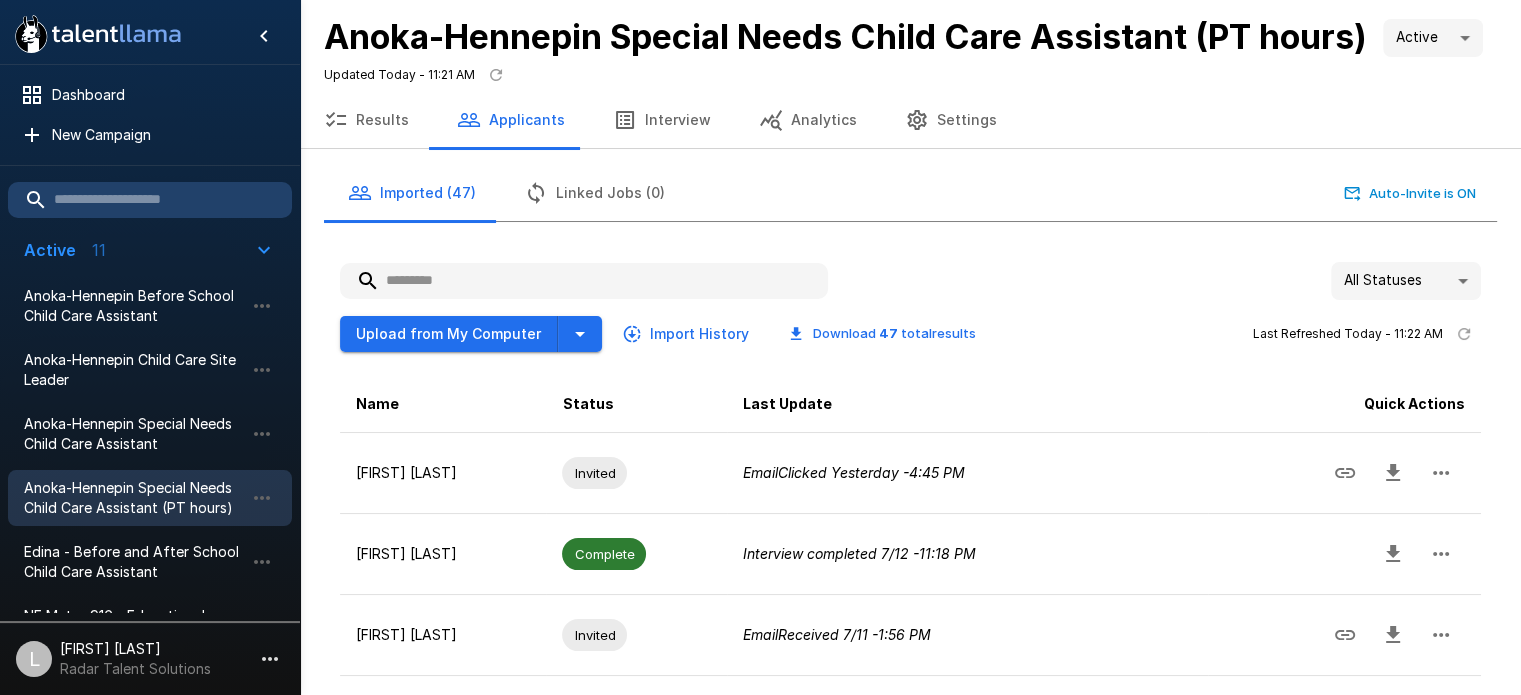 click at bounding box center (584, 281) 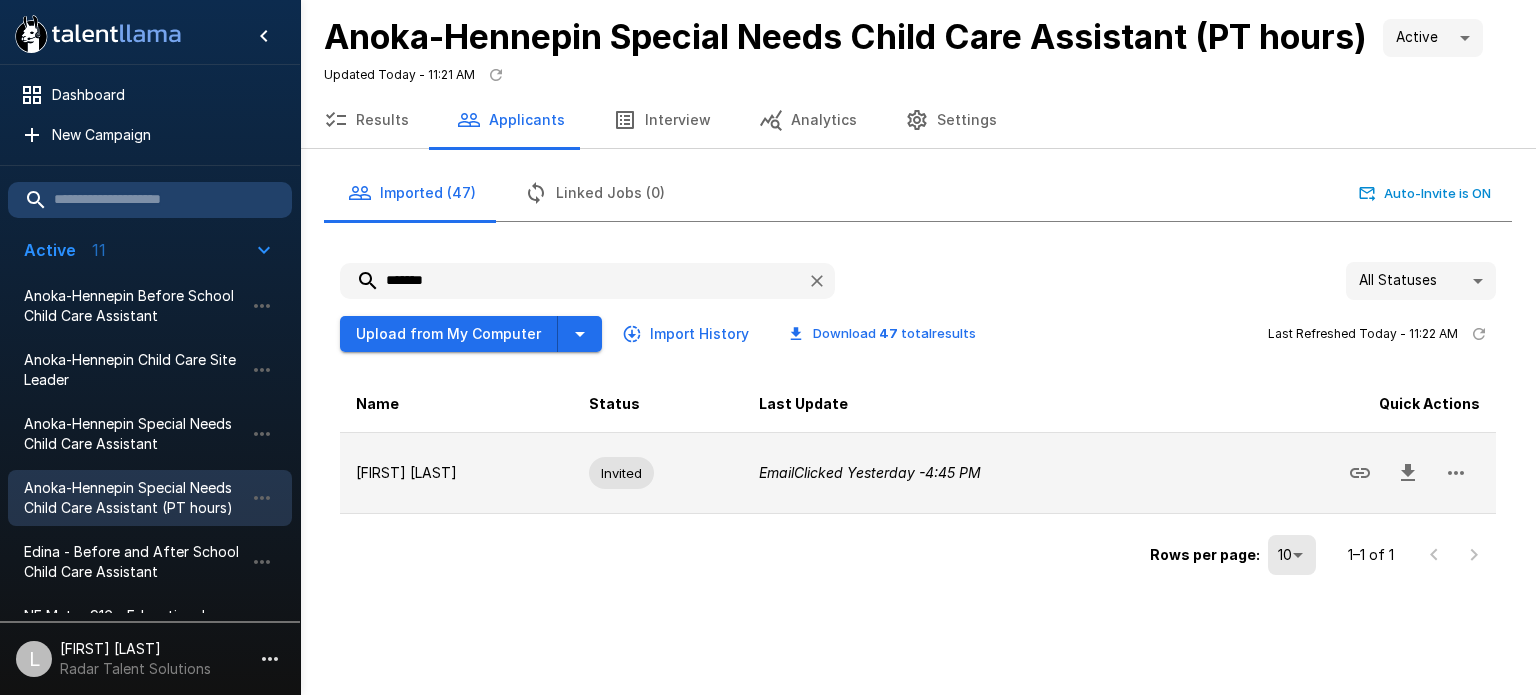 type on "*******" 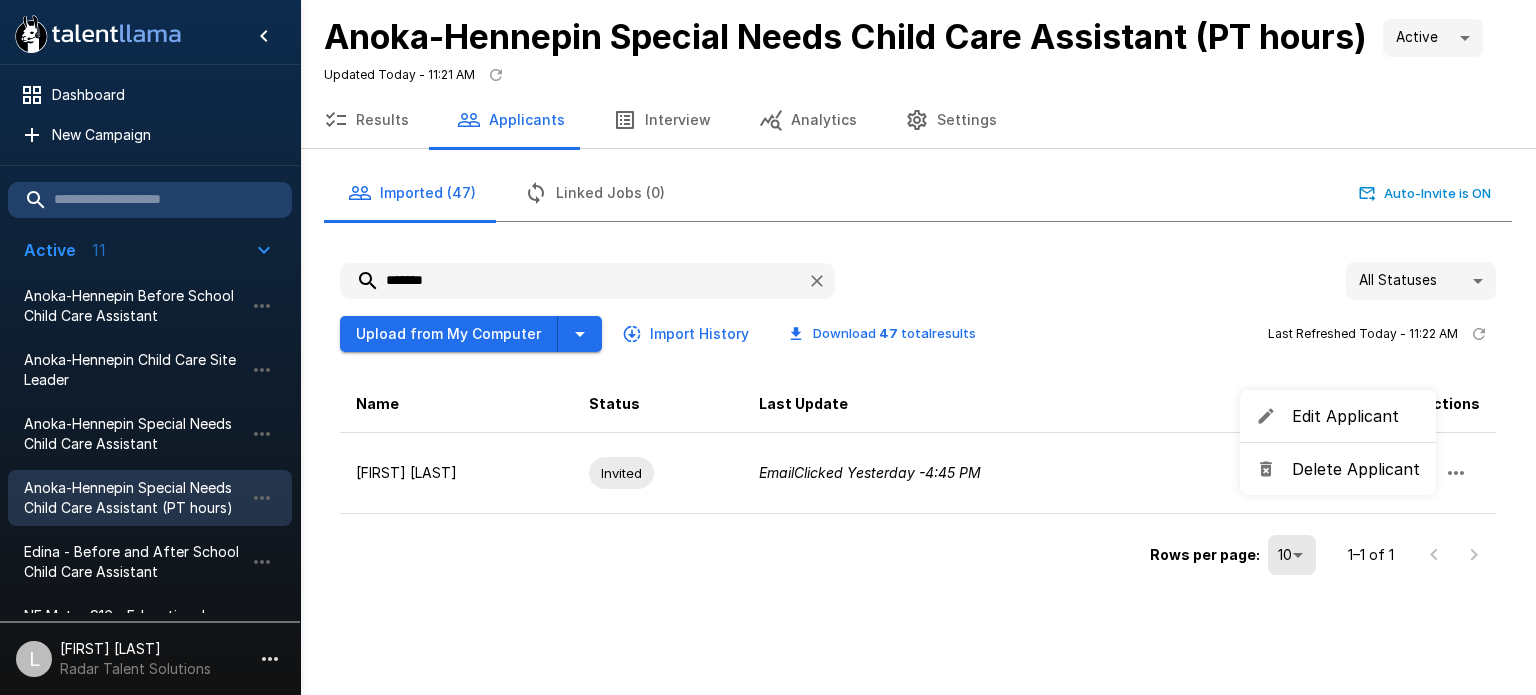 click on "Delete Applicant" at bounding box center (1356, 469) 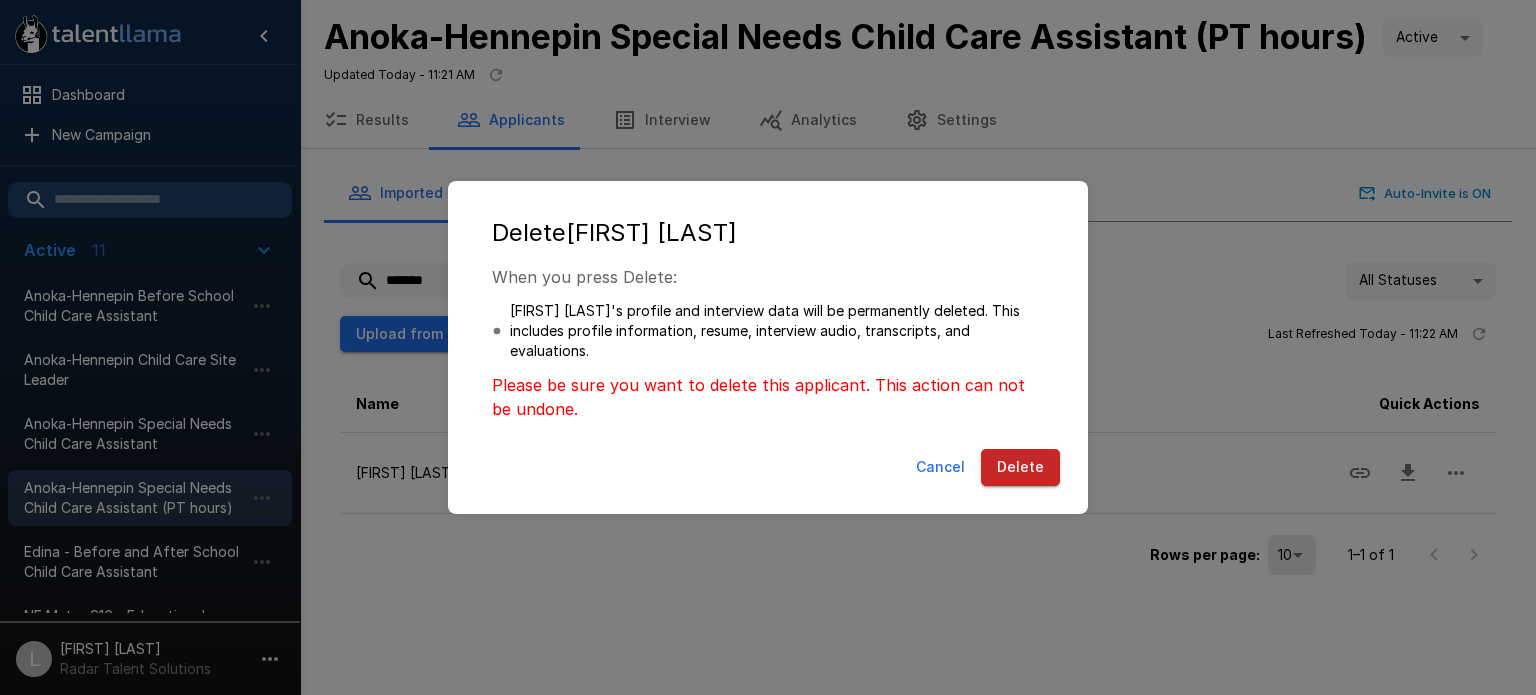 click on "Delete" at bounding box center (1020, 467) 